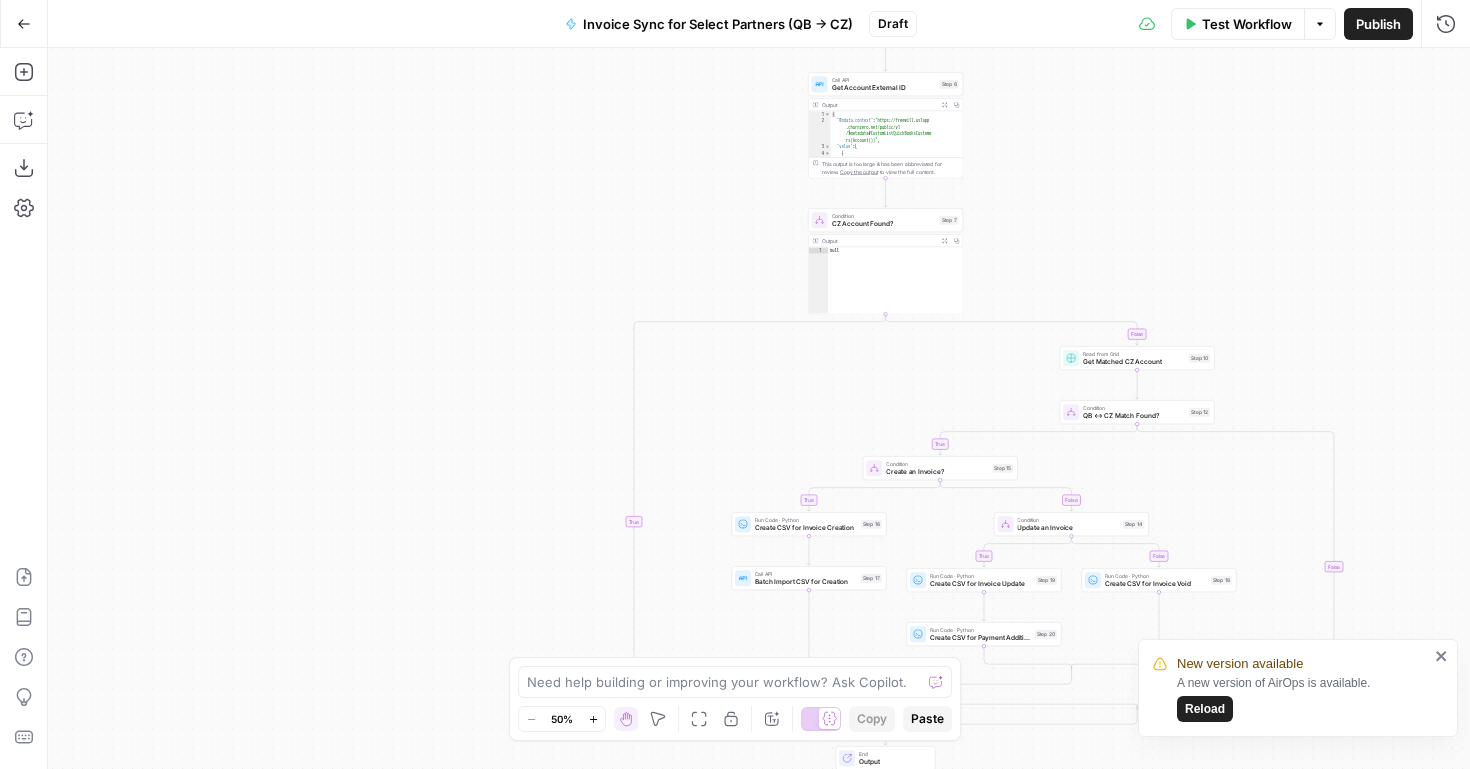 scroll, scrollTop: 0, scrollLeft: 0, axis: both 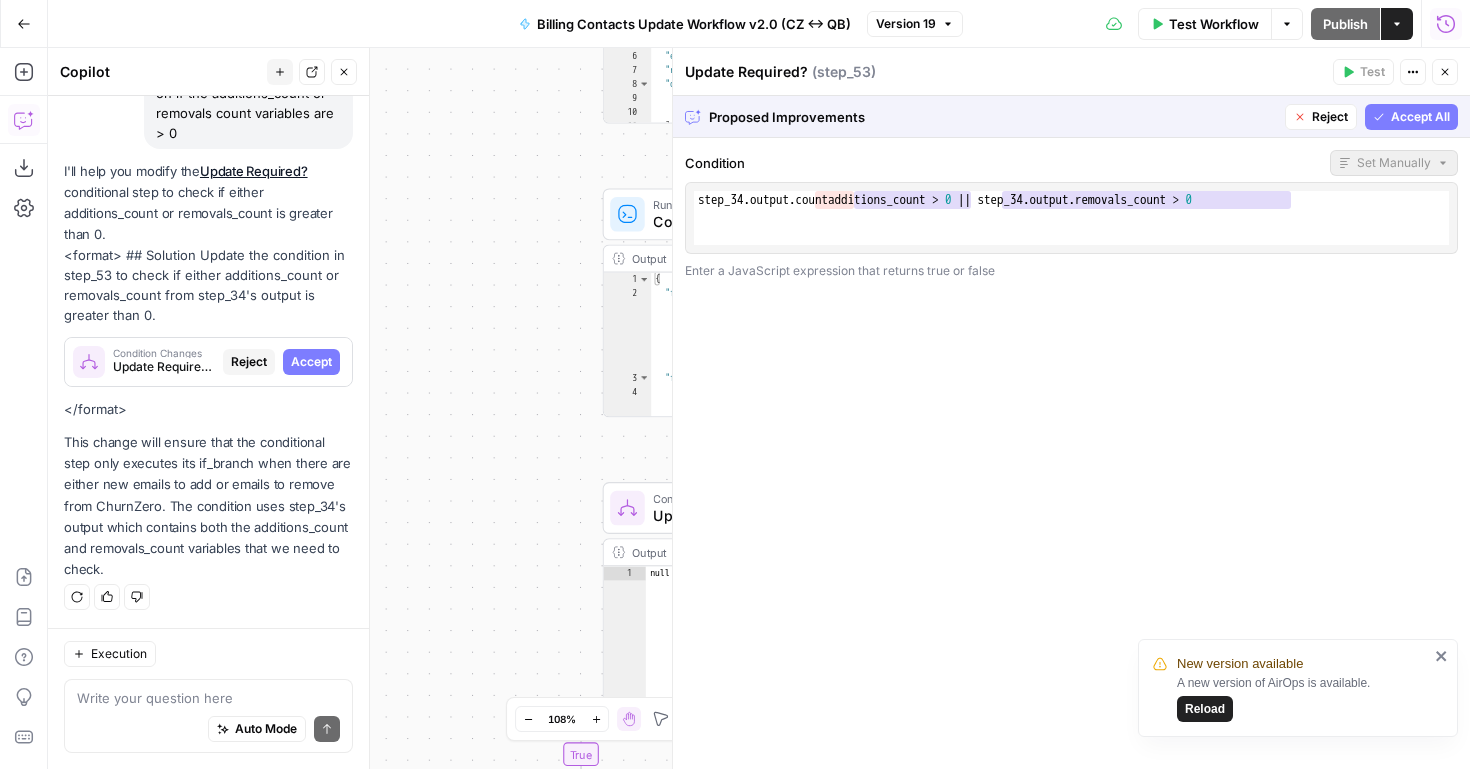click on "Accept All" at bounding box center (1411, 117) 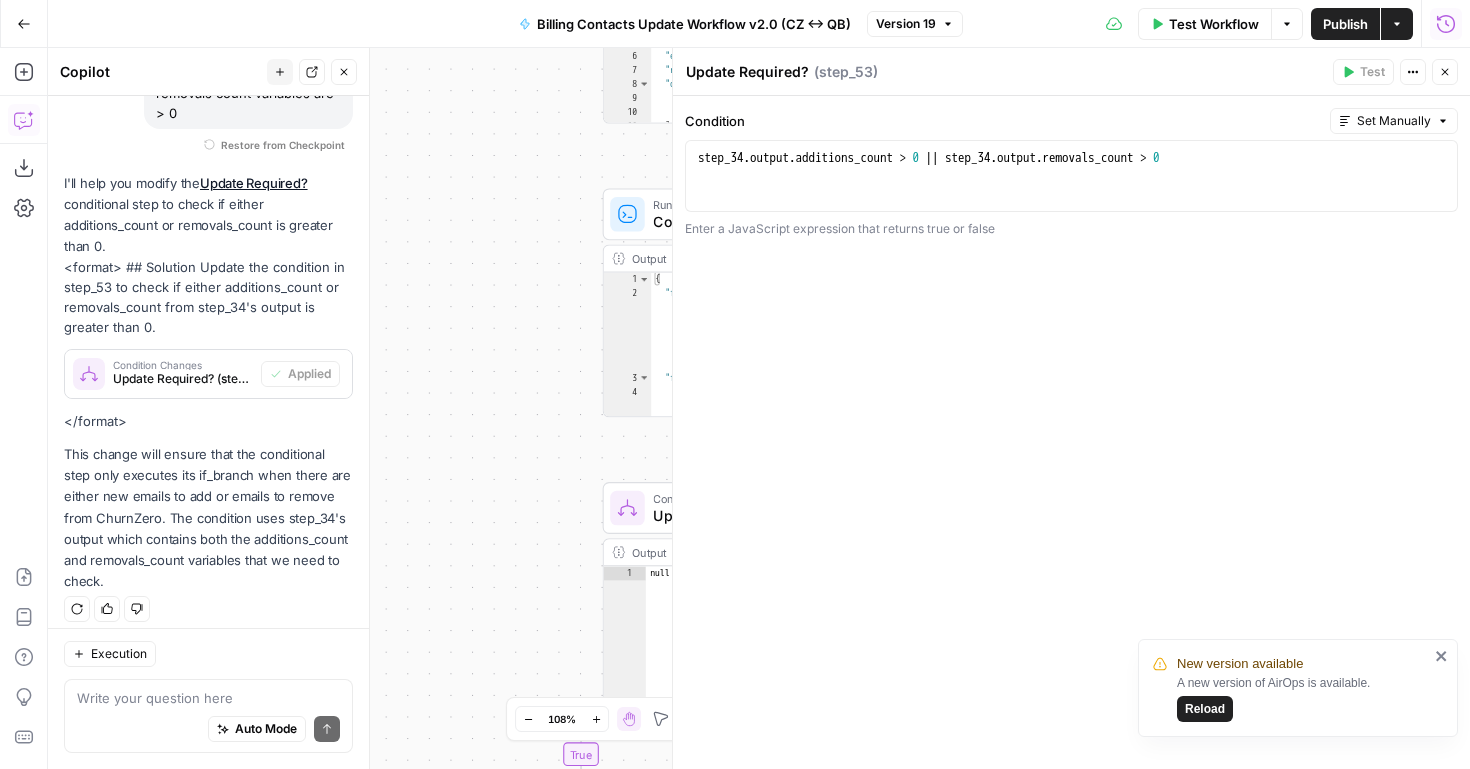 scroll, scrollTop: 251, scrollLeft: 0, axis: vertical 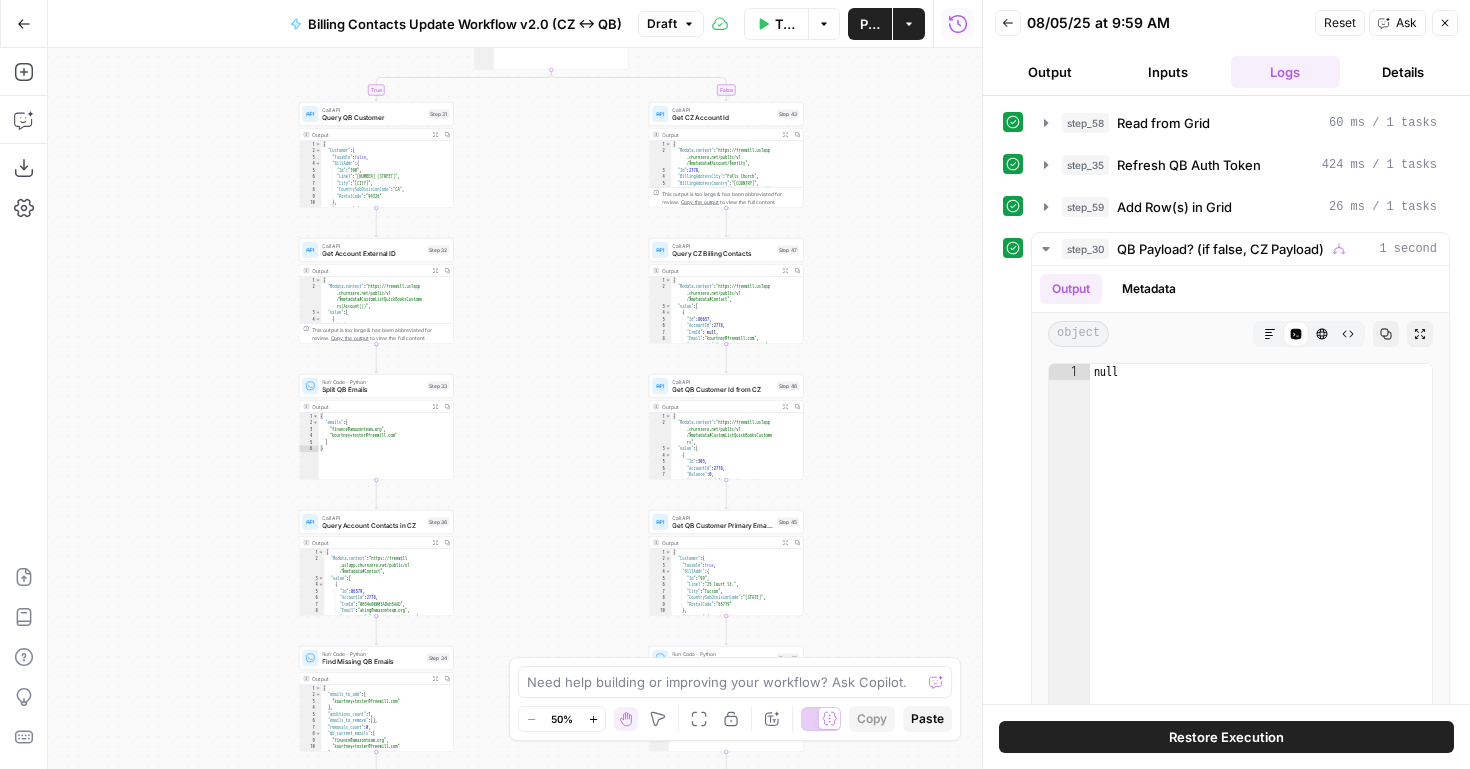 click on "true false true false true false Workflow Set Inputs Inputs Read from Grid Read from Grid Step 58 Output Expand Output Copy 1 2 3 4 5 6 [    {      "__id" :  "9091044" ,      "Token" :  "RT1-214-H0          -1763134199qhhulwpukmg4bckirs6h"    } ]     XXXXXXXXXXXXXXXXXXXXXXXXXXXXXXXXXXXXXXXXXXXXXXXXXXXXXXXXXXXXXXXXXXXXXXXXXXXXXXXXXXXXXXXXXXXXXXXXXXXXXXXXXXXXXXXXXXXXXXXXXXXXXXXXXXXXXXXXXXXXXXXXXXXXXXXXXXXXXXXXXXXXXXXXXXXXXXXXXXXXXXXXXXXXXXXXXXXXXXXXXXXXXXXXXXXXXXXXXXXXXXXXXXXXXXXXXXXXXXXXXXXXXXXXXXXXXXXXXXXXXXXXXXXXXXXXXXXXXXXXXXXXXXXXXXXXXXXXXXXXXXXXXXXXXXXXXXXXXXXXXXXXXXXXXXXXXXXXXXXXXXXXXXXXXXXXXXXXXXXXXXXXXXXXXXXXXXXXXXXXXXXXXXXXXXXXXXXXXXXXXXXXXXXXXXXXXXXXXXXXXXXXXXXXXXXXXXXXXXXXXXXXXXXXXXXXXXXXXXXXXXXXXXXXXXXXXXXXXXXXXXXXXXXXXXXXXXXXXXXXXXXXXXXXXXXX Call API Refresh QB Auth Token Step 35 Output Expand Output Copy 1 2 3 4 5 {    "expires_in" :  3600 ,    "x_refresh_token_expires_in" :  8721018 ,    "refresh_token" :  "RT1-214-H0        -1763134199qhhulwpukmg4bckirs6h" ,    "access_token" :" at bounding box center (515, 408) 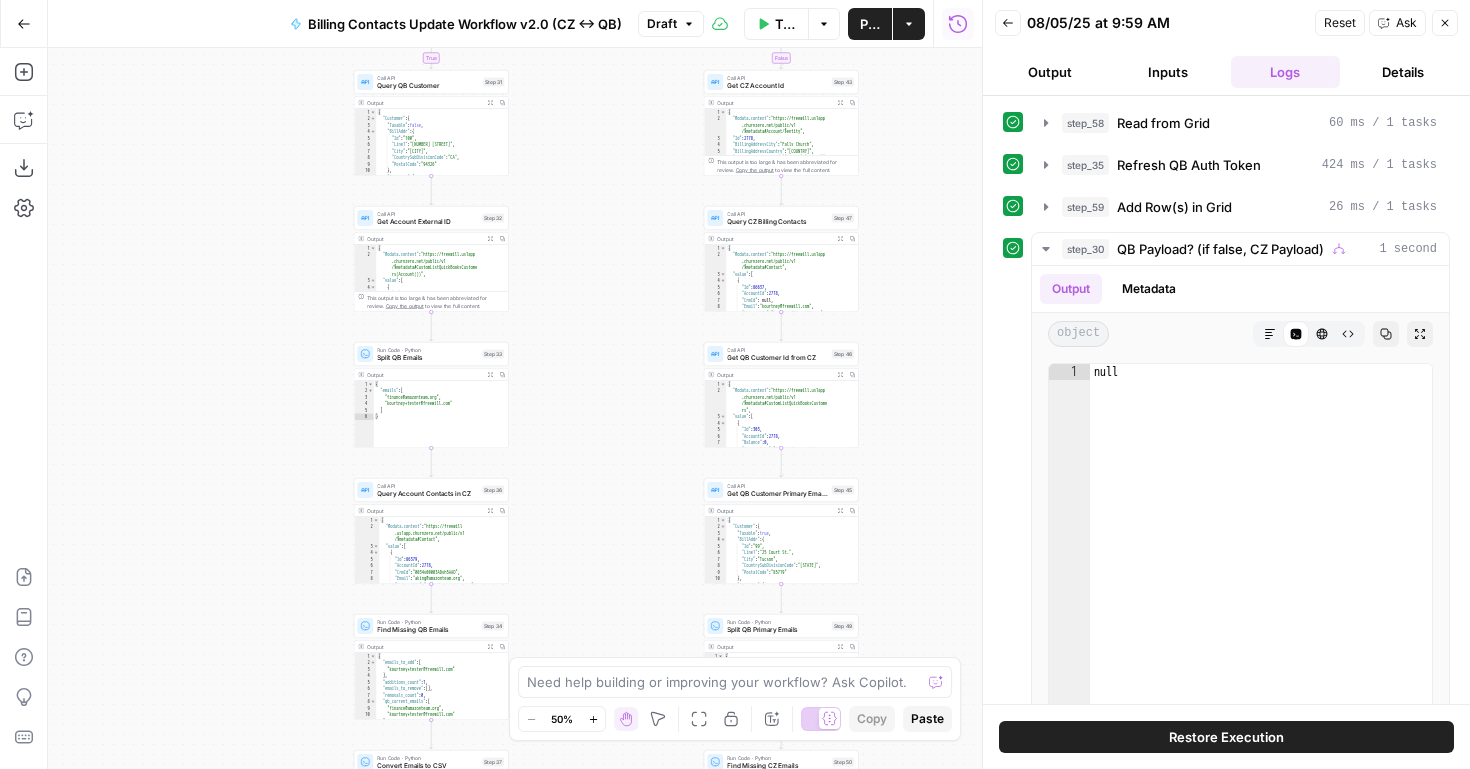 drag, startPoint x: 632, startPoint y: 569, endPoint x: 661, endPoint y: 106, distance: 463.90732 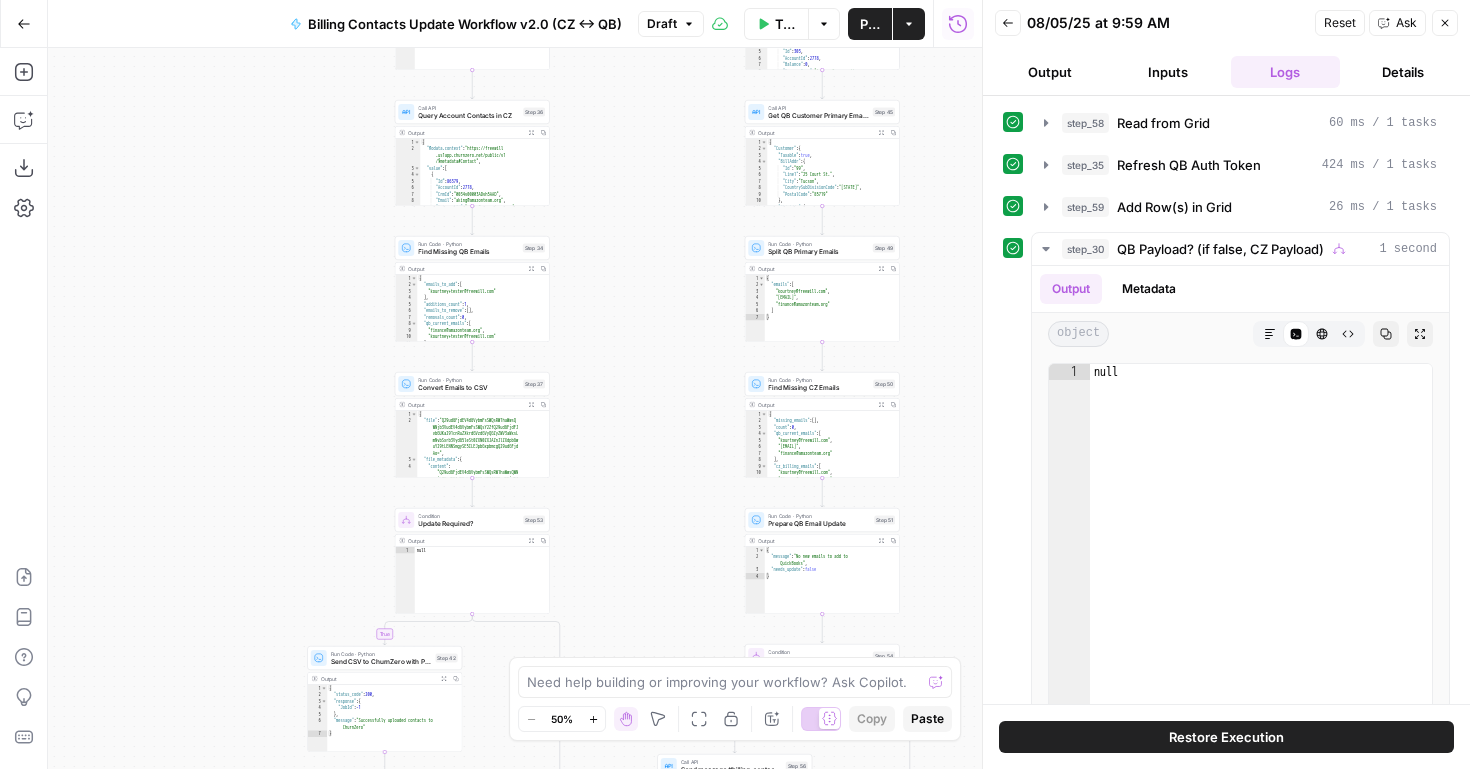 drag, startPoint x: 627, startPoint y: 372, endPoint x: 656, endPoint y: 78, distance: 295.42682 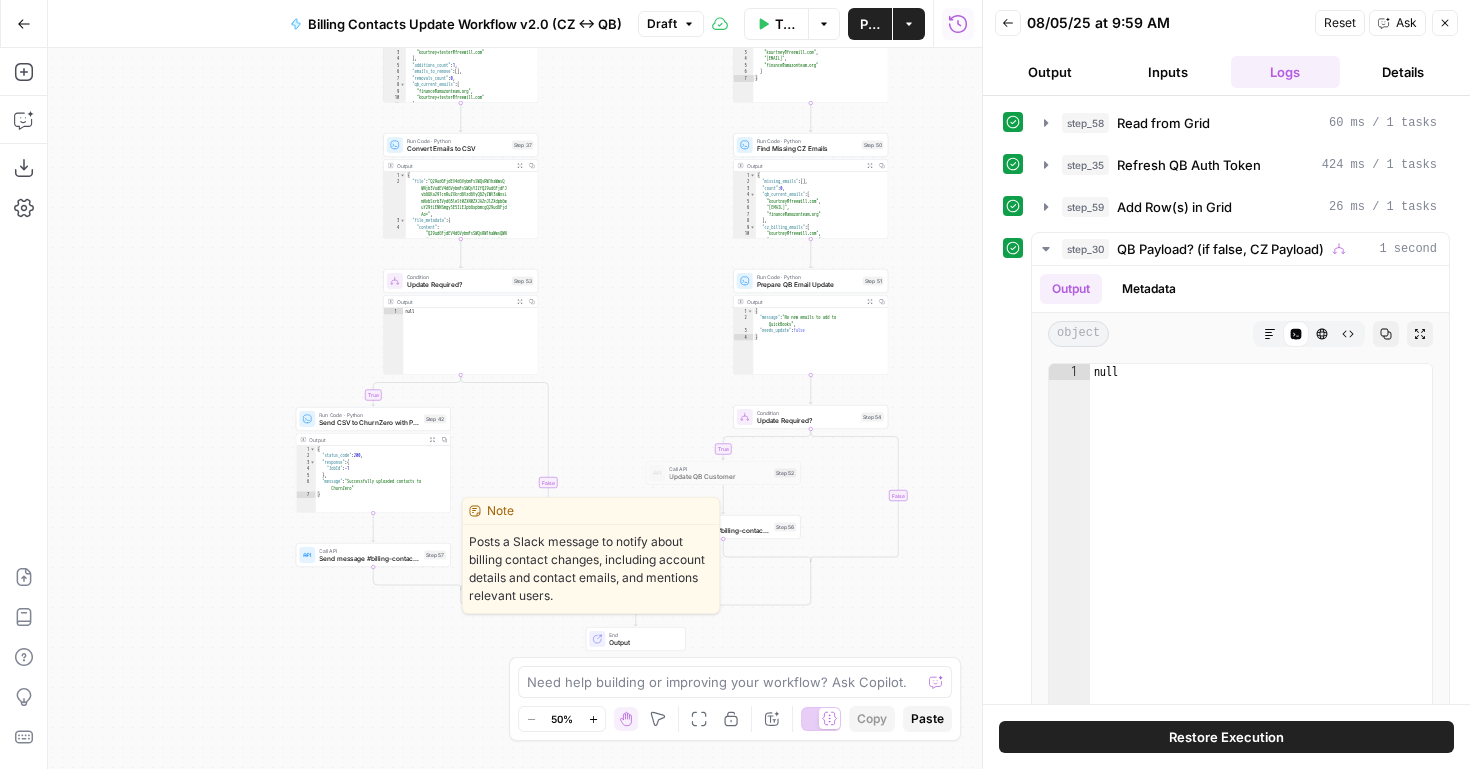 click on "Call API Send message #billing-contact-updates Step 57 Copy step Delete step Edit Note Test" at bounding box center (373, 555) 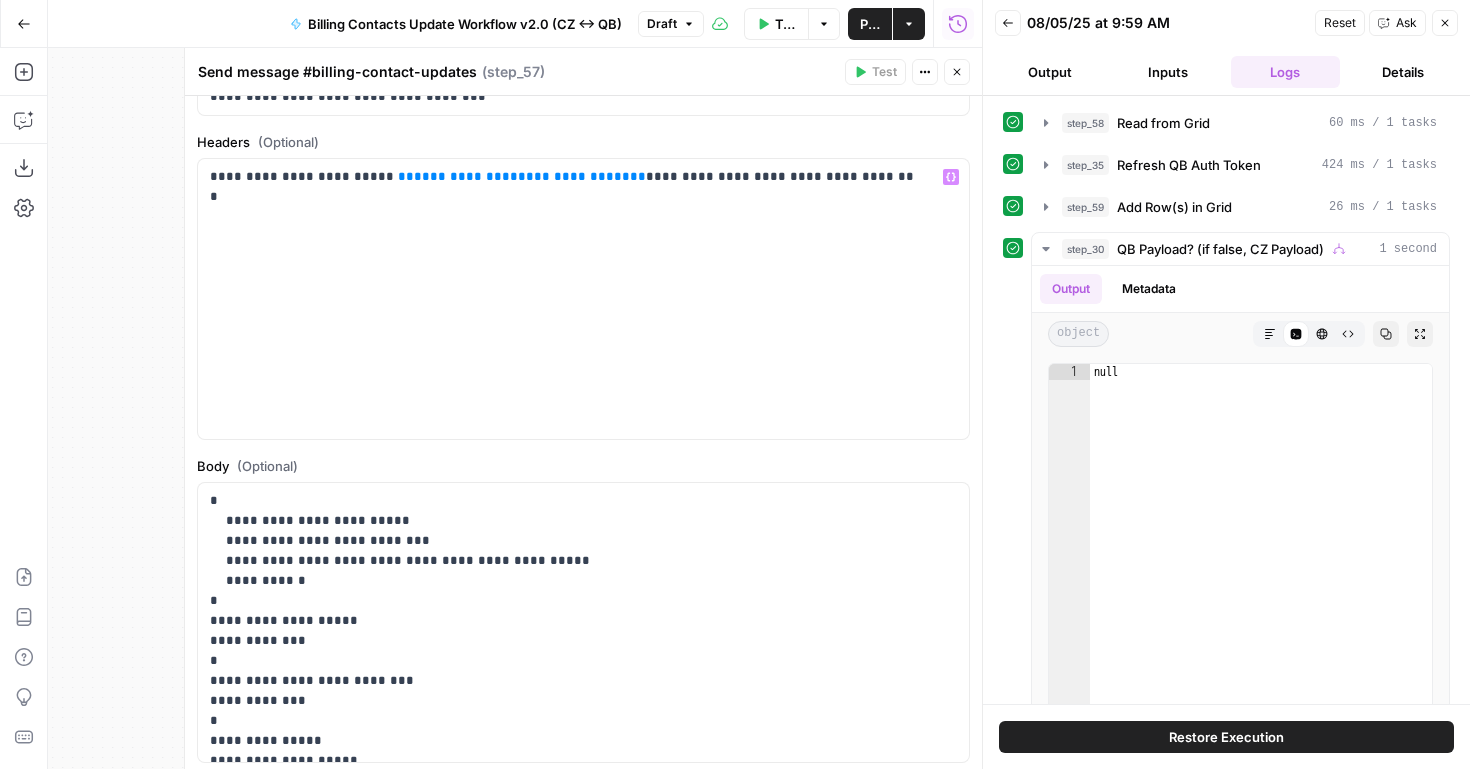 scroll, scrollTop: 255, scrollLeft: 0, axis: vertical 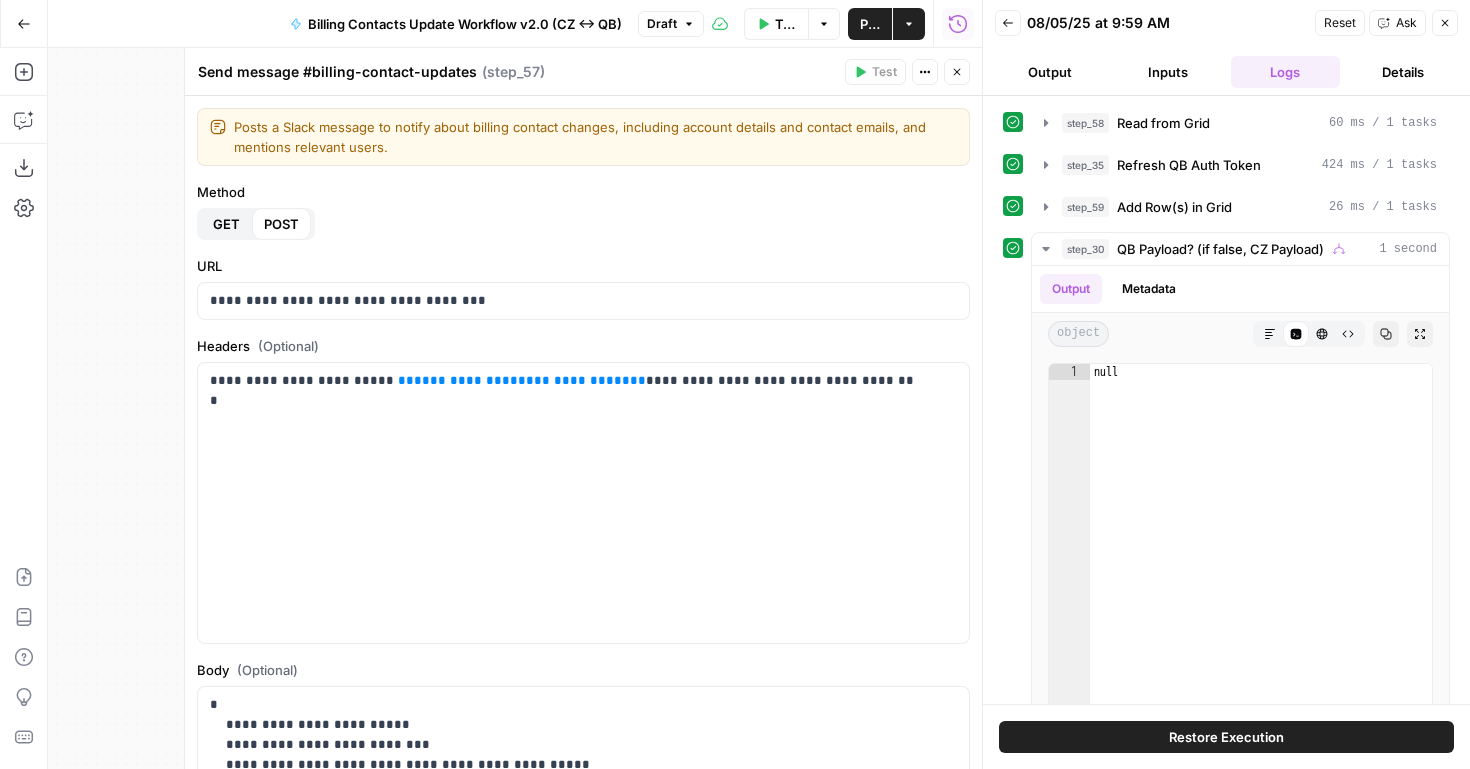 click on "Close" at bounding box center (957, 72) 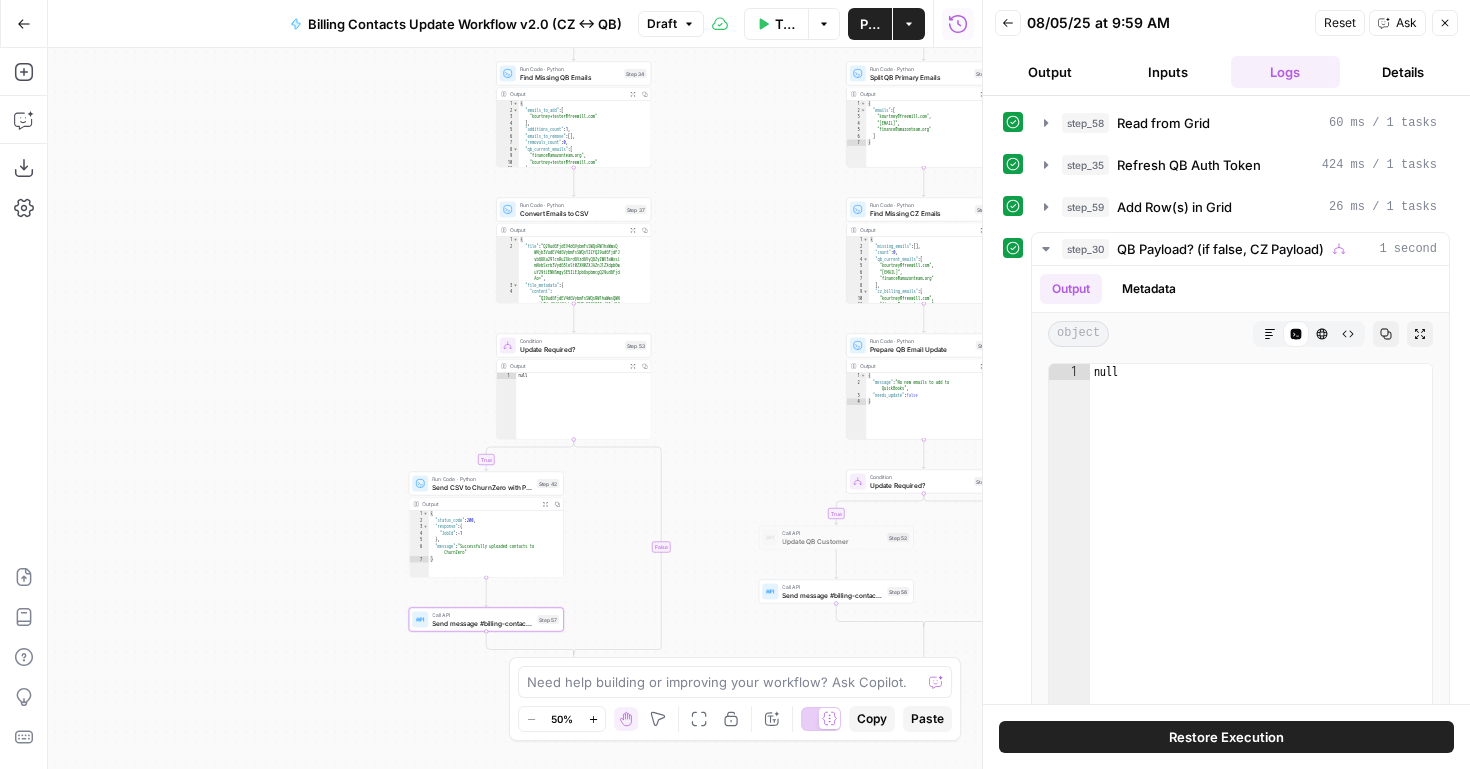drag, startPoint x: 631, startPoint y: 425, endPoint x: 740, endPoint y: 123, distance: 321.06854 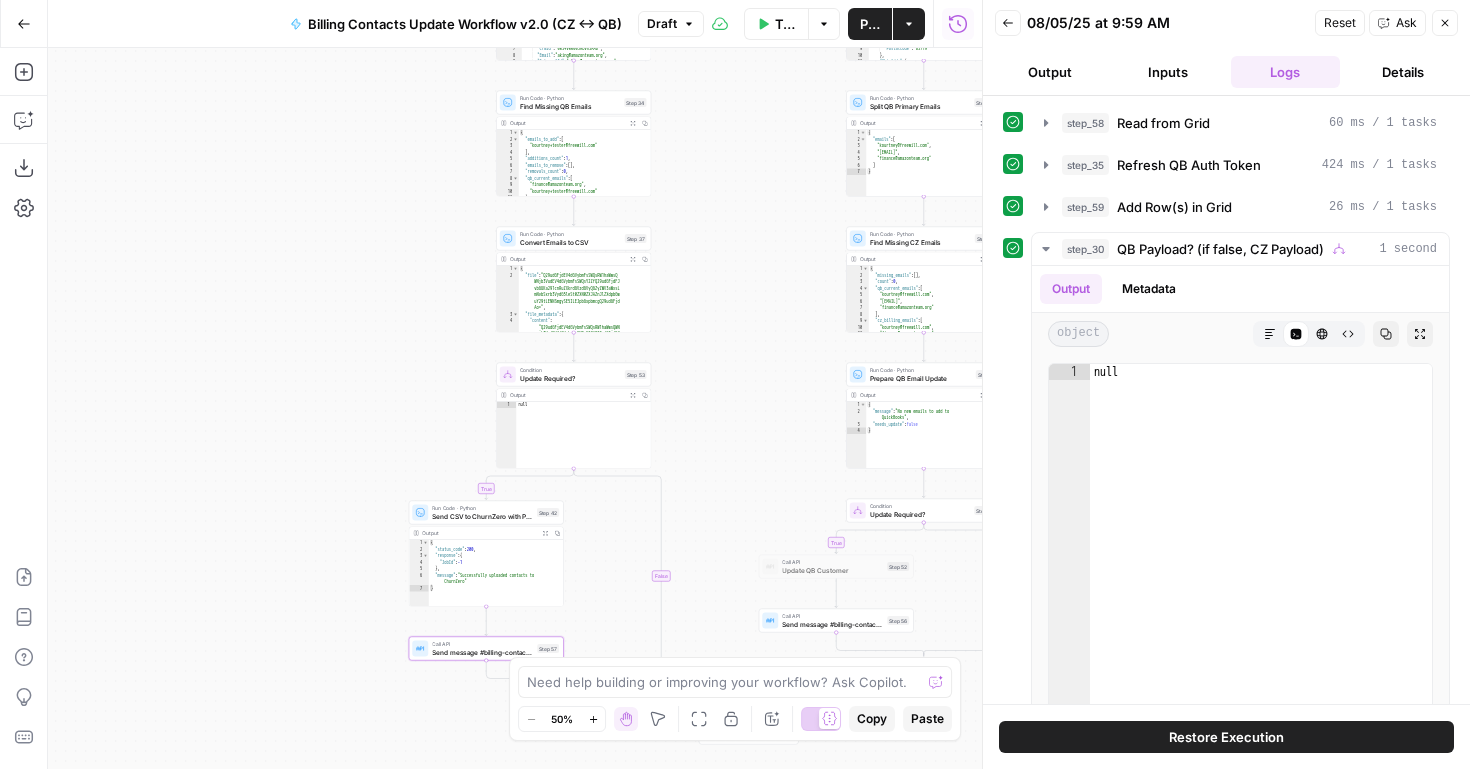 drag, startPoint x: 725, startPoint y: 186, endPoint x: 753, endPoint y: 497, distance: 312.2579 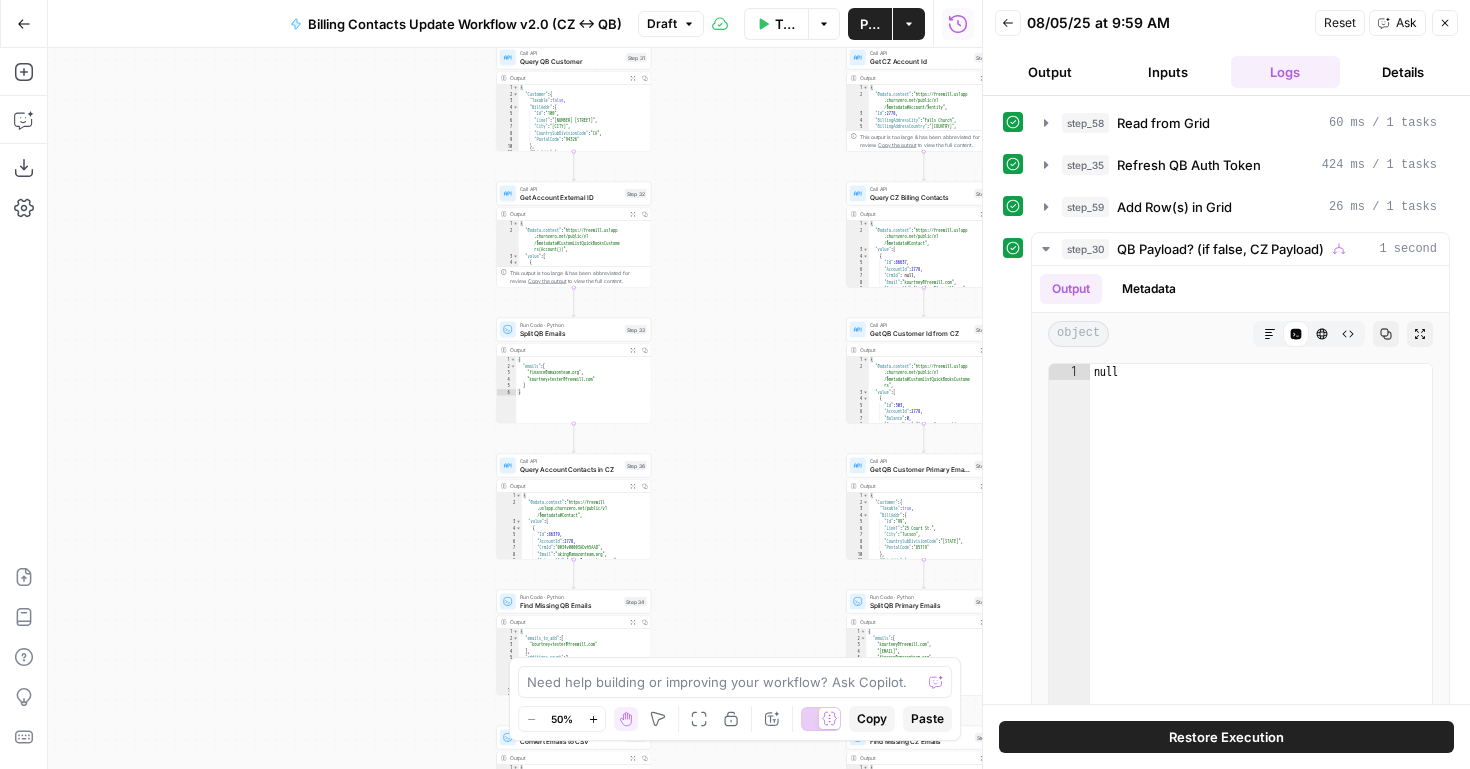 drag, startPoint x: 749, startPoint y: 249, endPoint x: 720, endPoint y: 492, distance: 244.72433 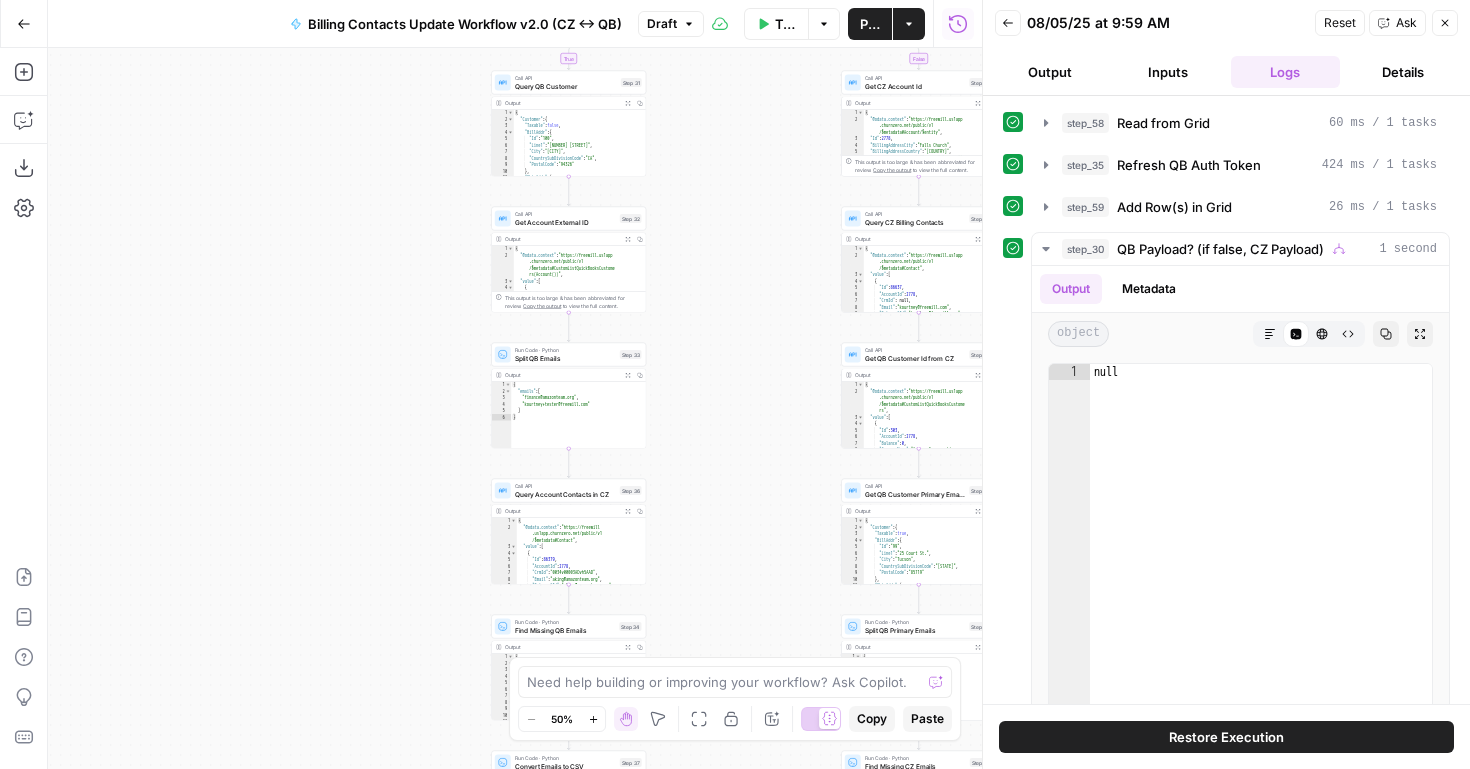 drag, startPoint x: 709, startPoint y: 298, endPoint x: 702, endPoint y: 518, distance: 220.11133 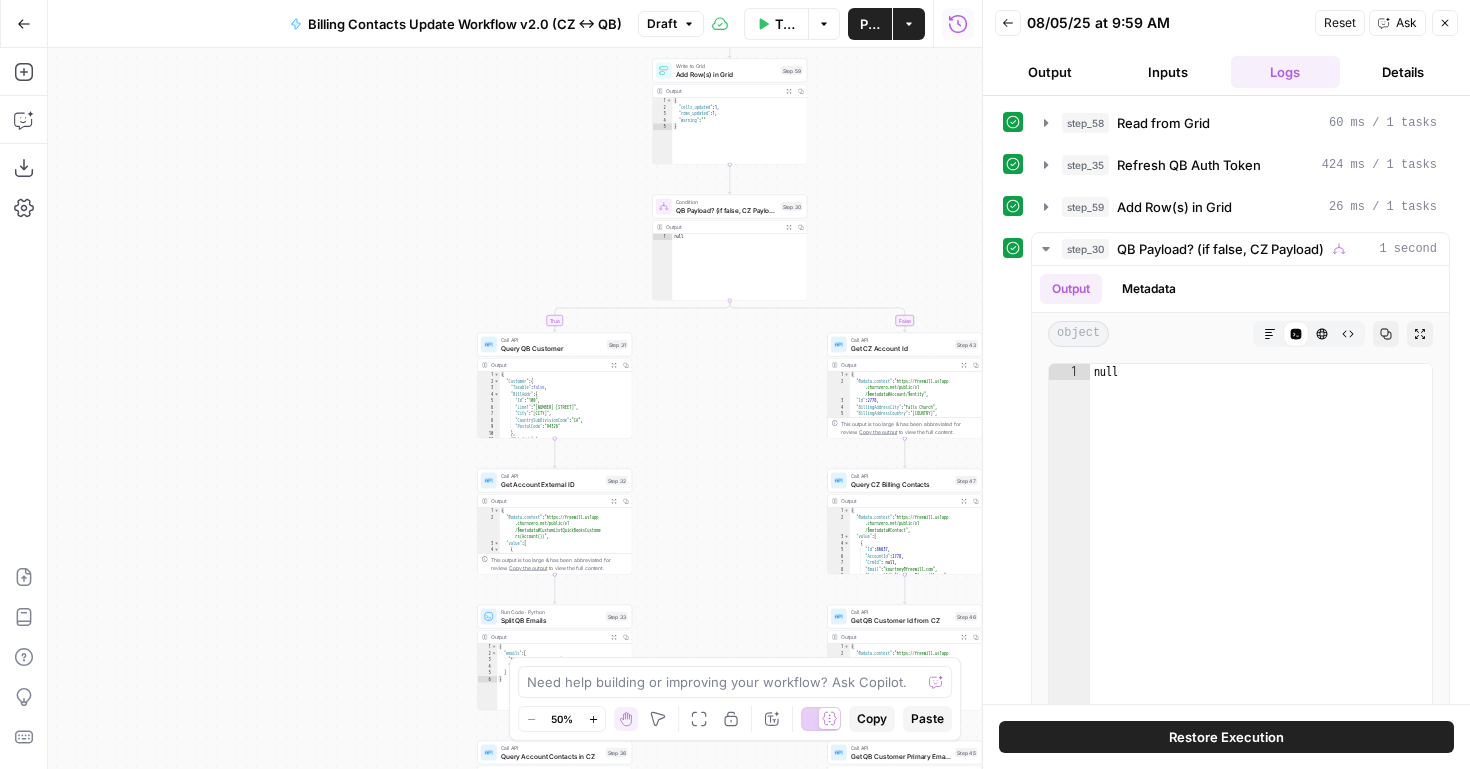 drag, startPoint x: 712, startPoint y: 372, endPoint x: 645, endPoint y: 532, distance: 173.4618 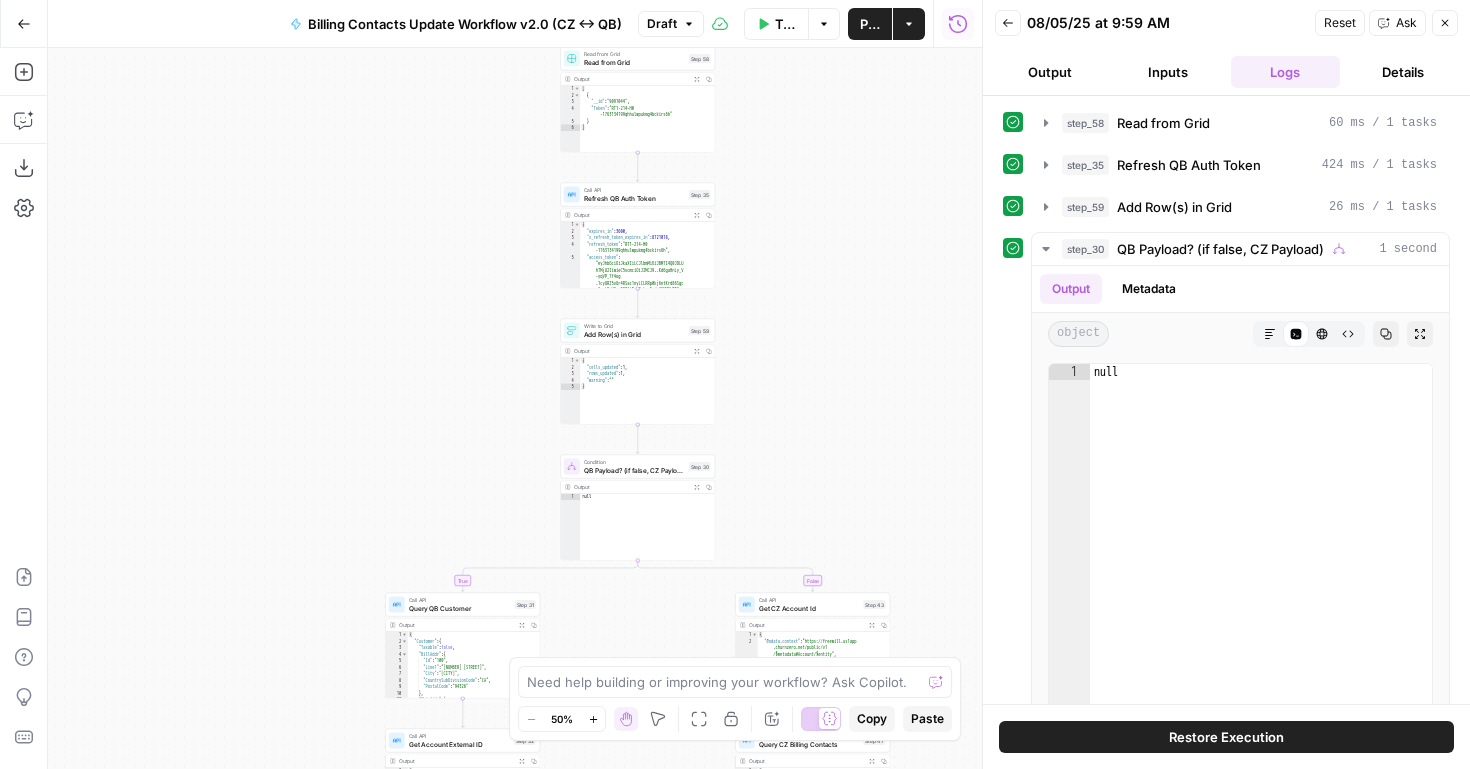drag, startPoint x: 645, startPoint y: 532, endPoint x: 610, endPoint y: 684, distance: 155.97757 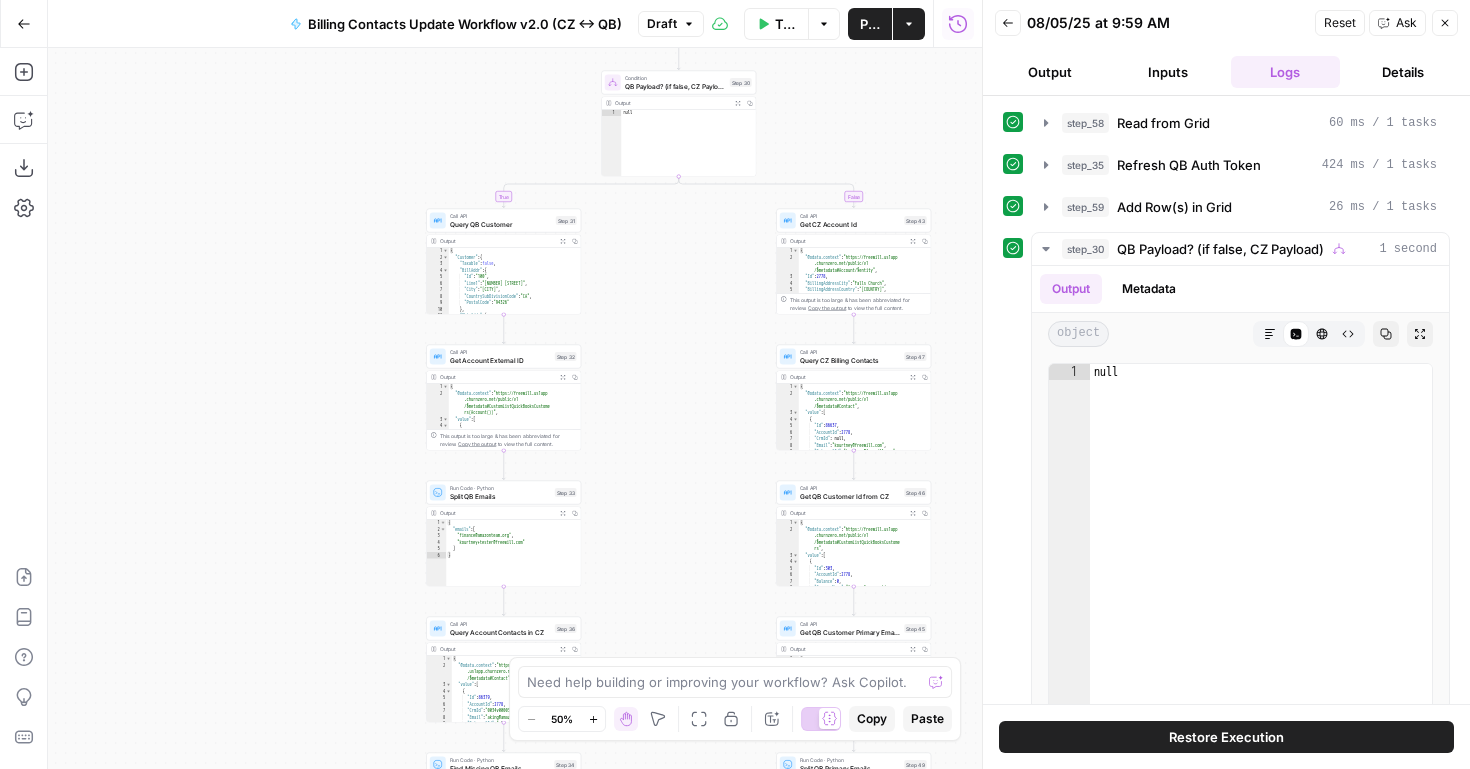 drag, startPoint x: 609, startPoint y: 650, endPoint x: 650, endPoint y: 242, distance: 410.05487 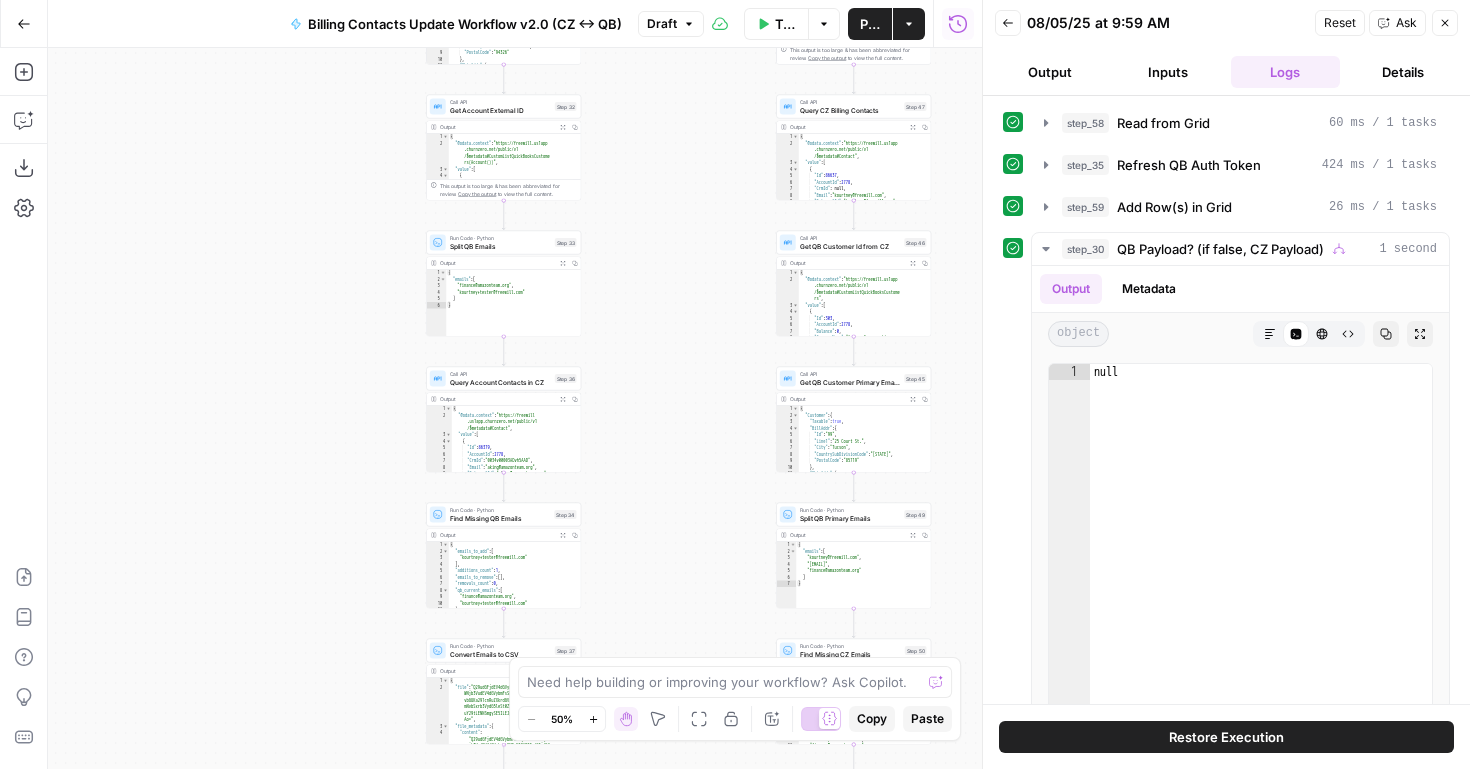 drag, startPoint x: 646, startPoint y: 485, endPoint x: 646, endPoint y: 226, distance: 259 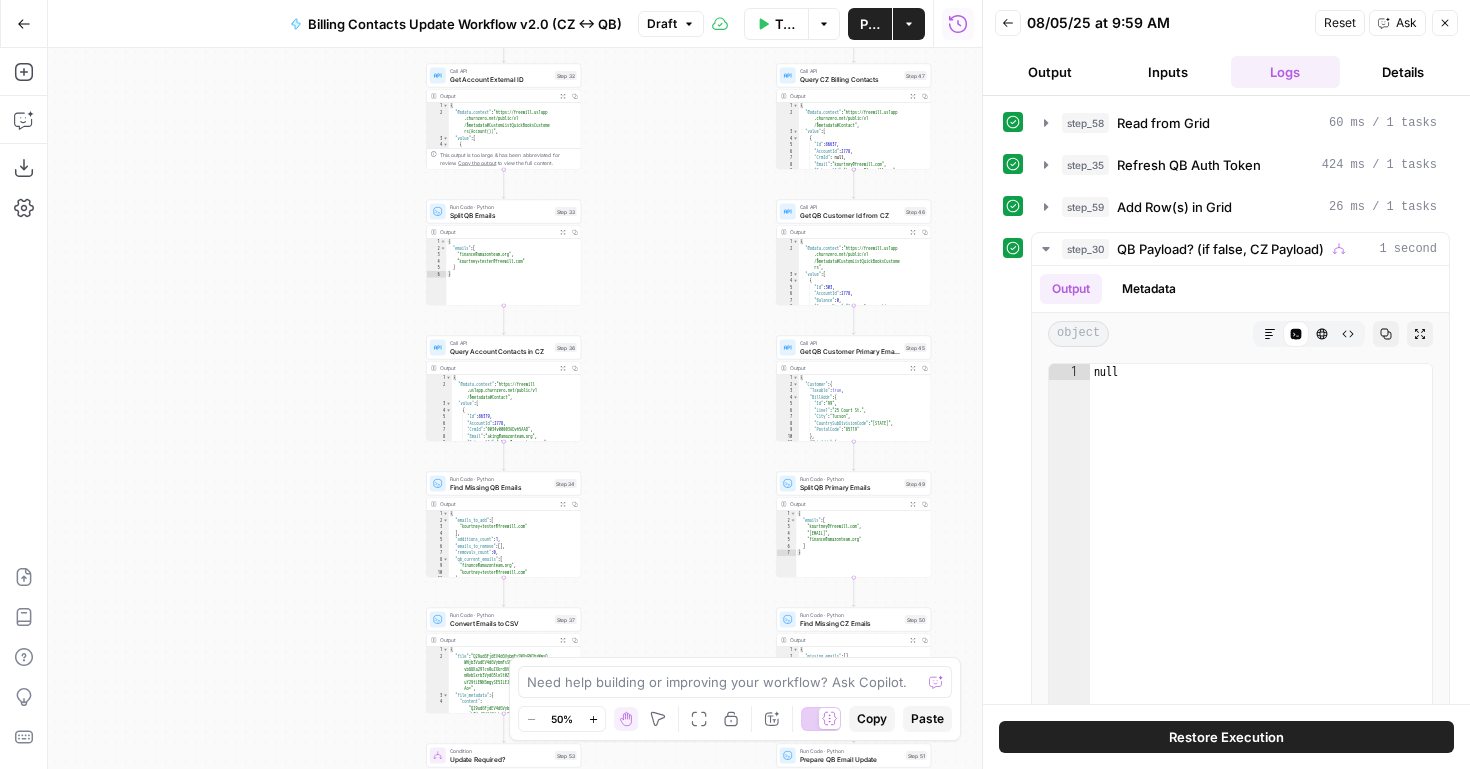drag, startPoint x: 641, startPoint y: 538, endPoint x: 640, endPoint y: 284, distance: 254.00197 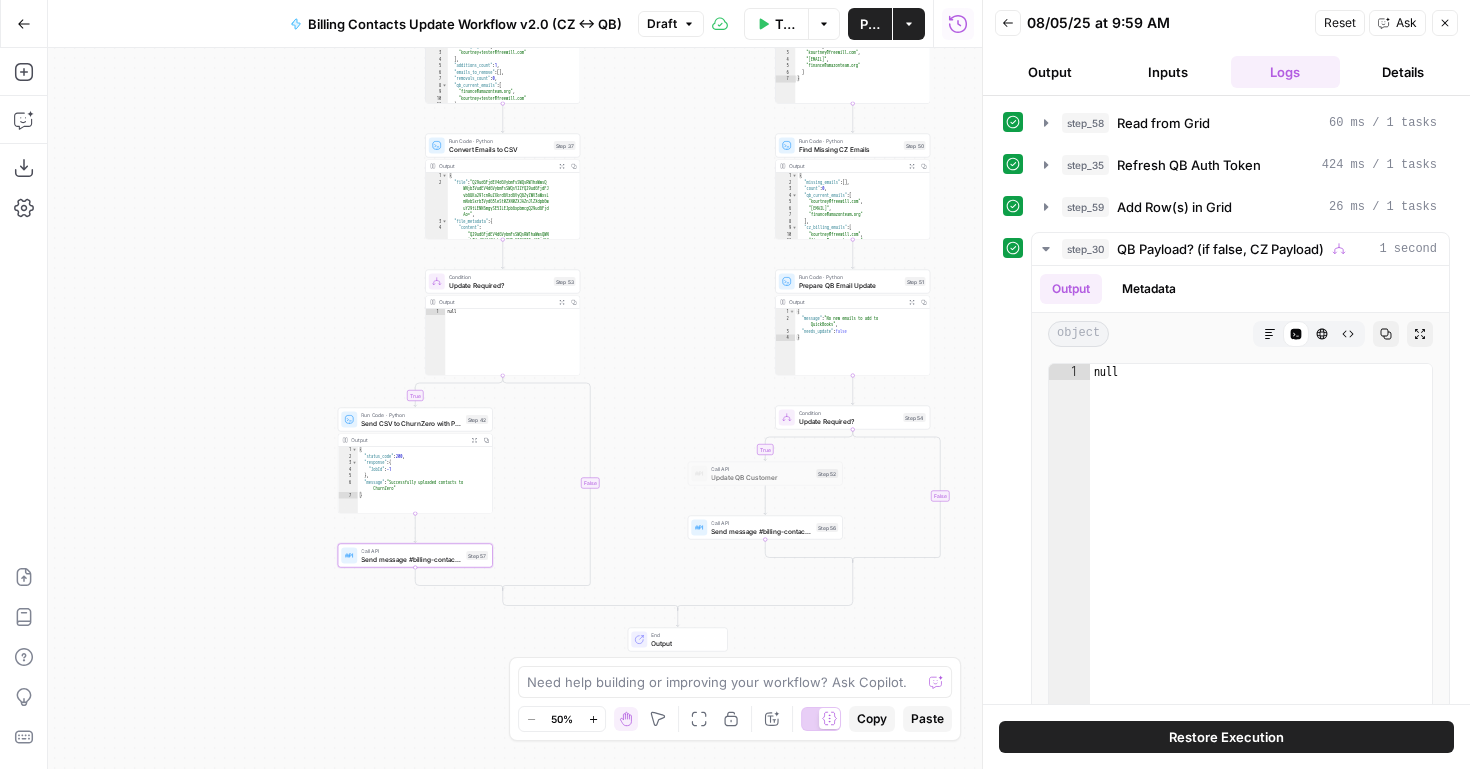 drag, startPoint x: 646, startPoint y: 458, endPoint x: 630, endPoint y: 184, distance: 274.46677 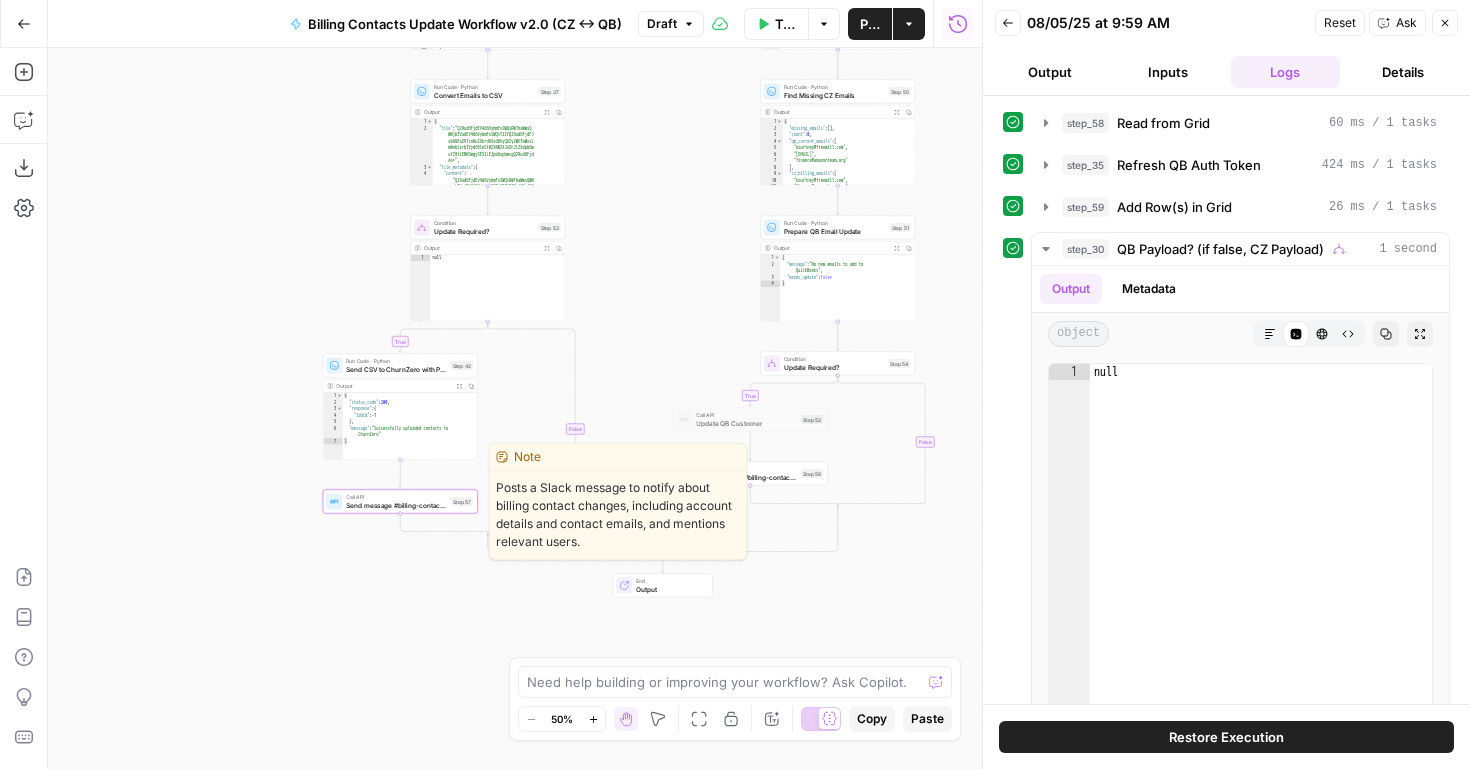 click on "Send message #billing-contact-updates" at bounding box center [396, 505] 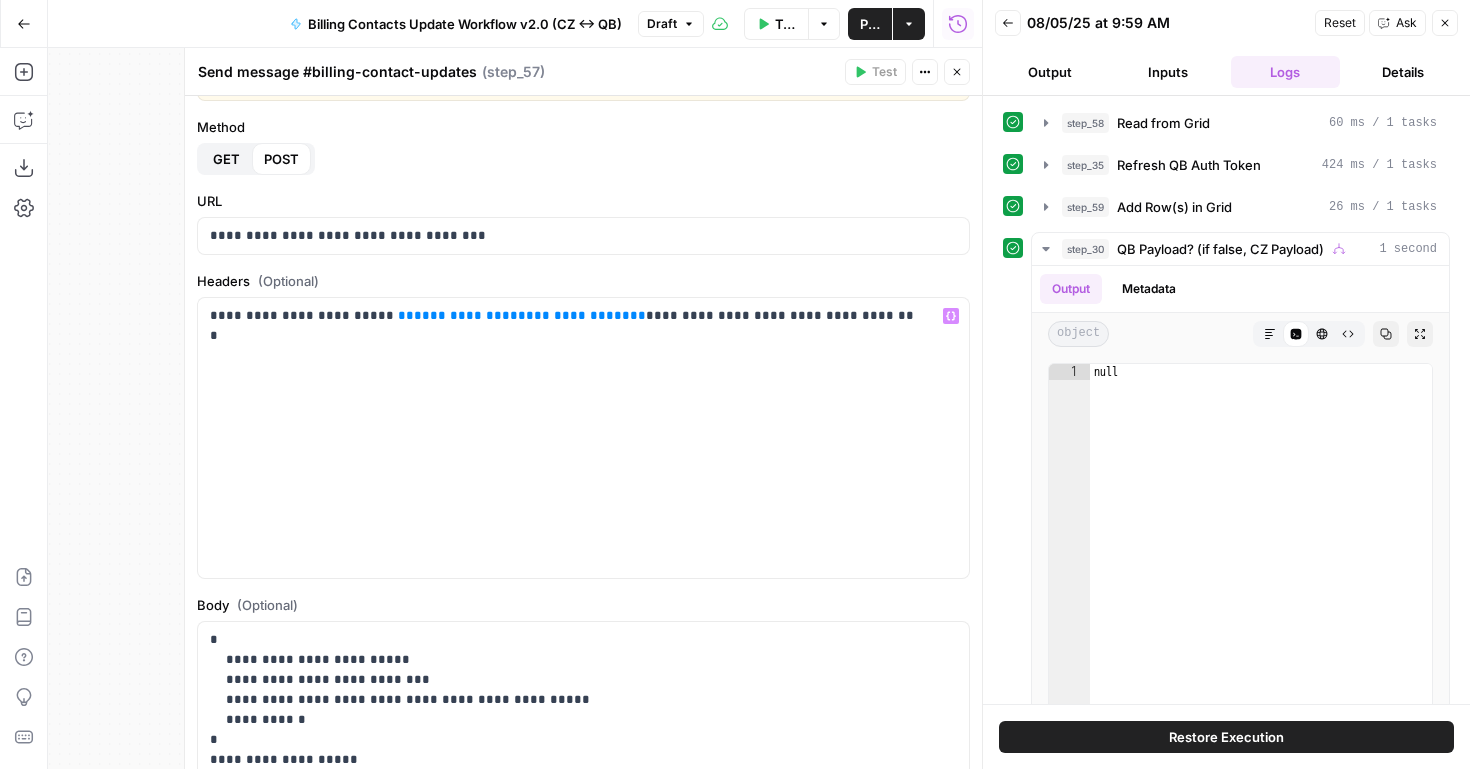 scroll, scrollTop: 87, scrollLeft: 0, axis: vertical 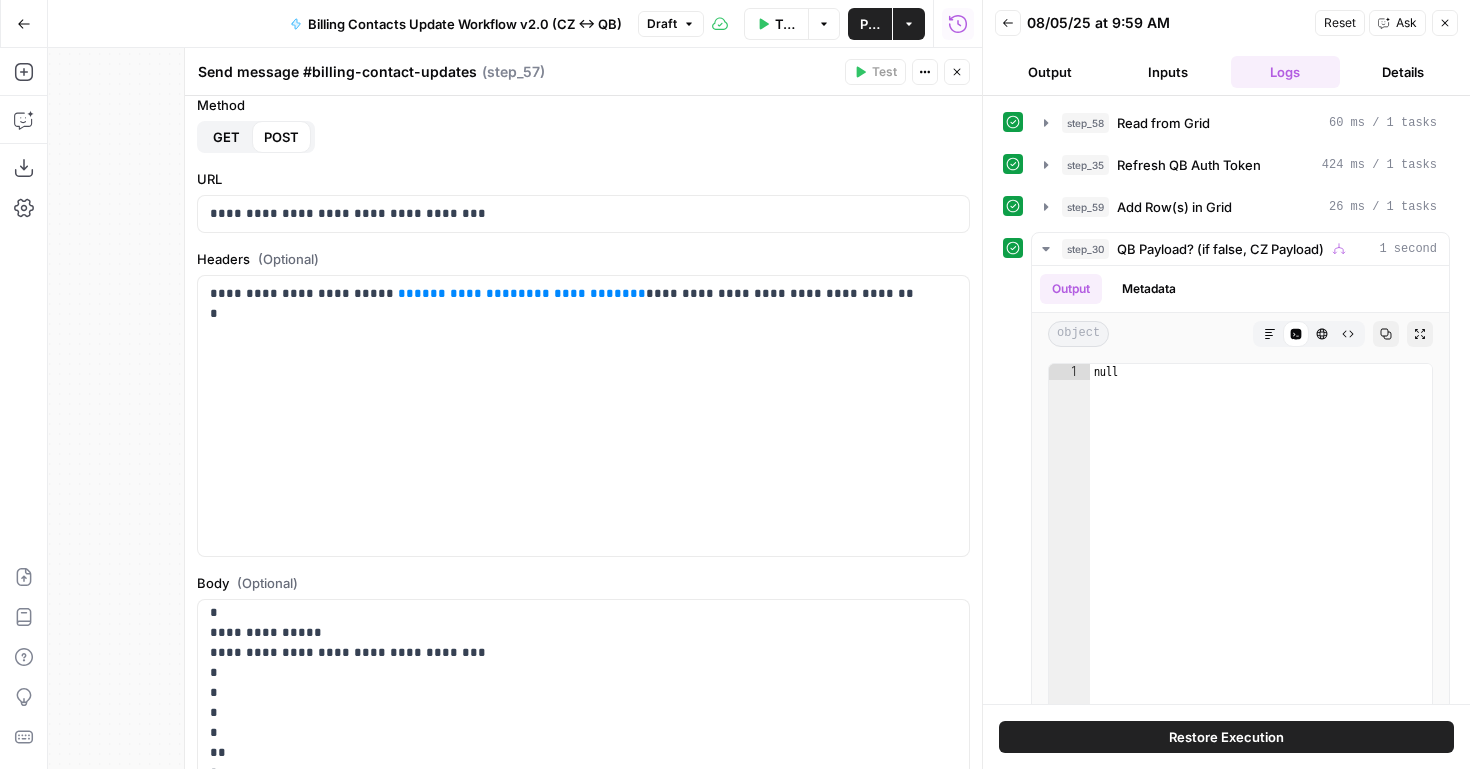 click on "Close" at bounding box center (957, 72) 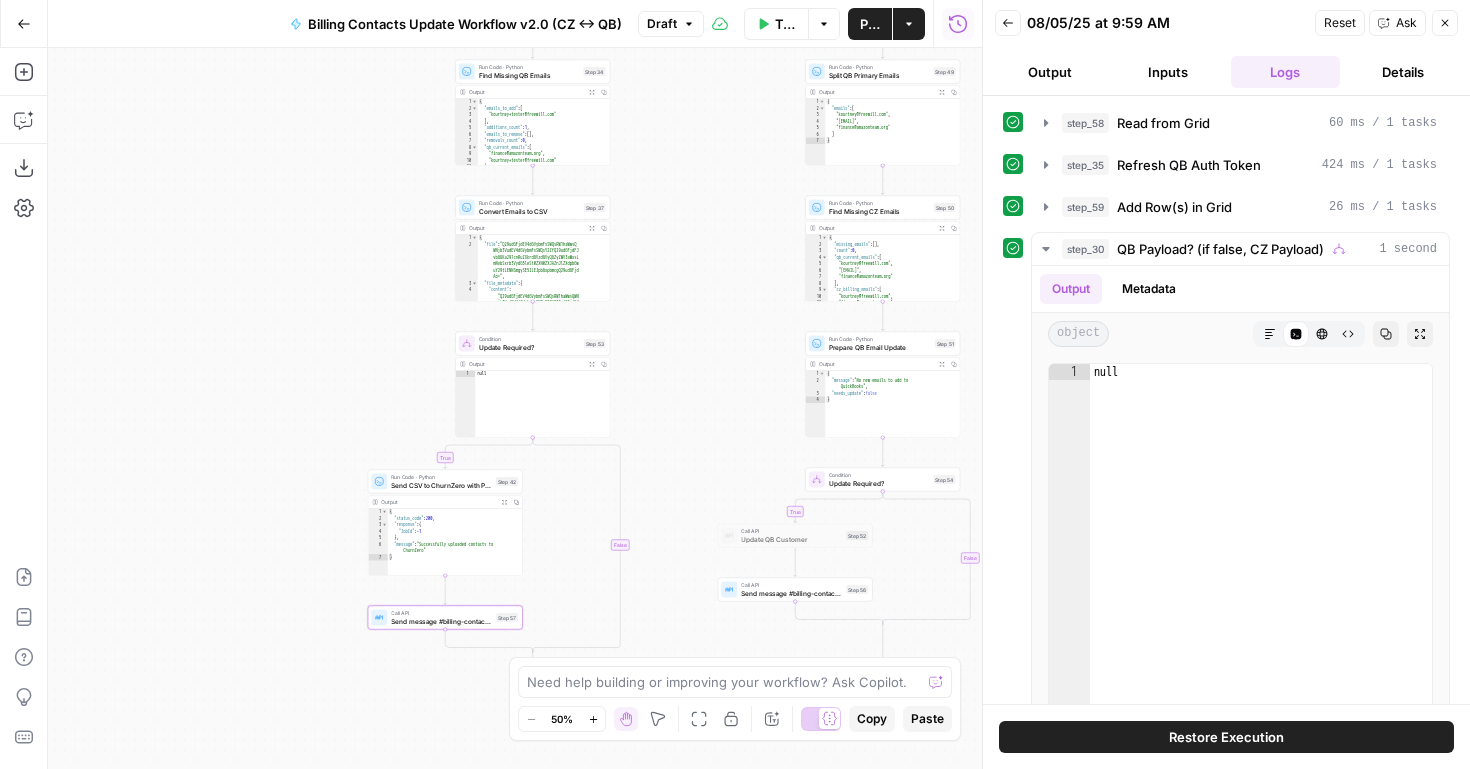 drag, startPoint x: 606, startPoint y: 295, endPoint x: 689, endPoint y: 477, distance: 200.0325 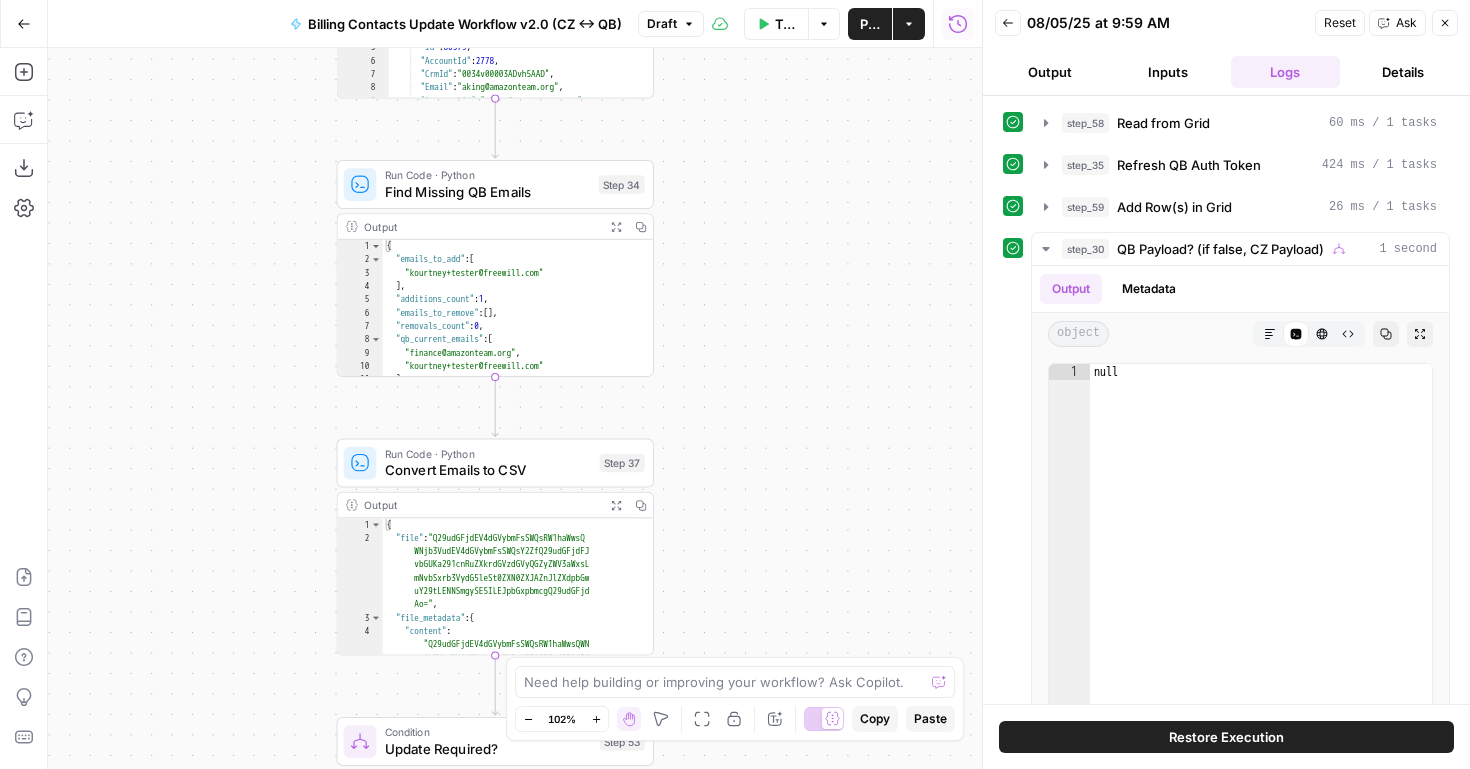 drag, startPoint x: 666, startPoint y: 132, endPoint x: 705, endPoint y: 334, distance: 205.73041 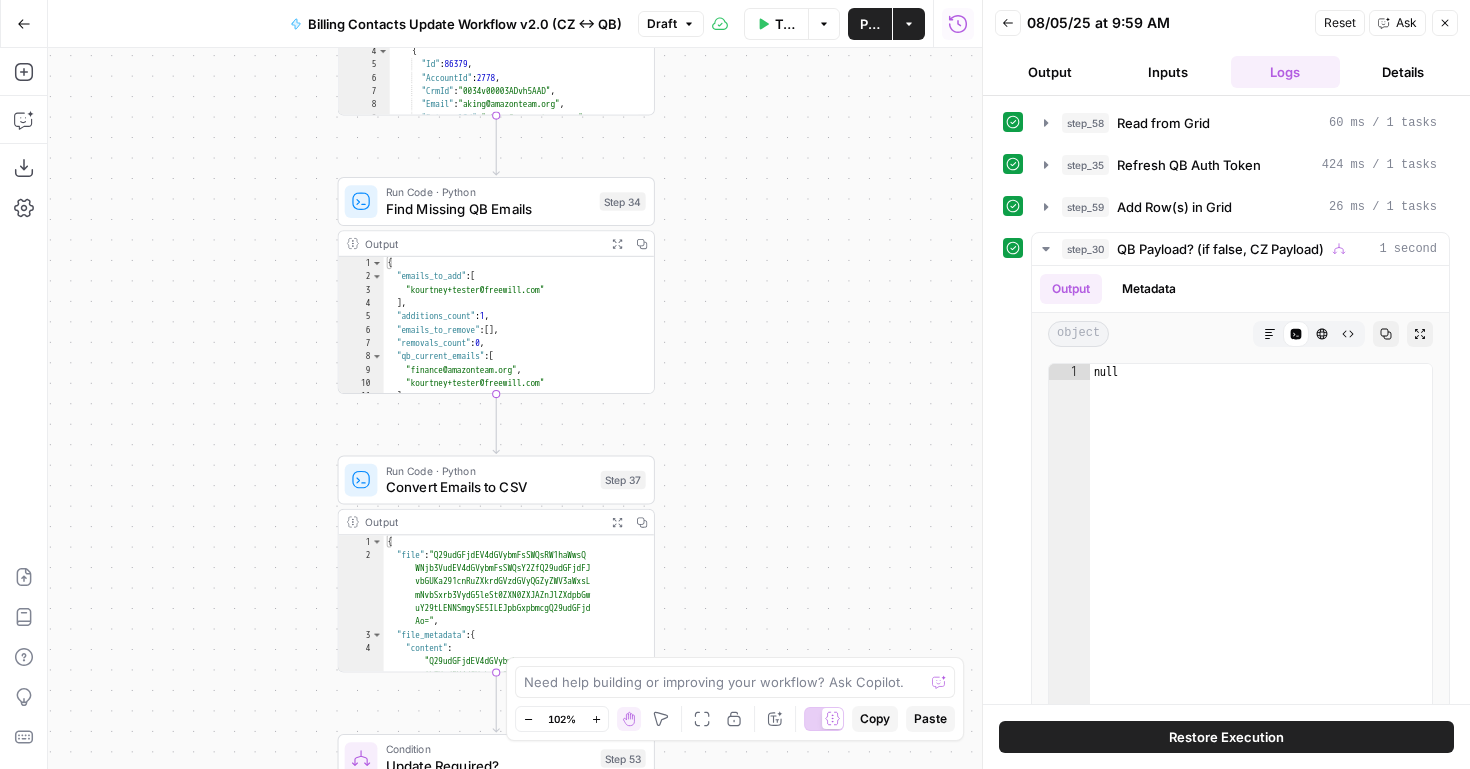 scroll, scrollTop: 0, scrollLeft: 0, axis: both 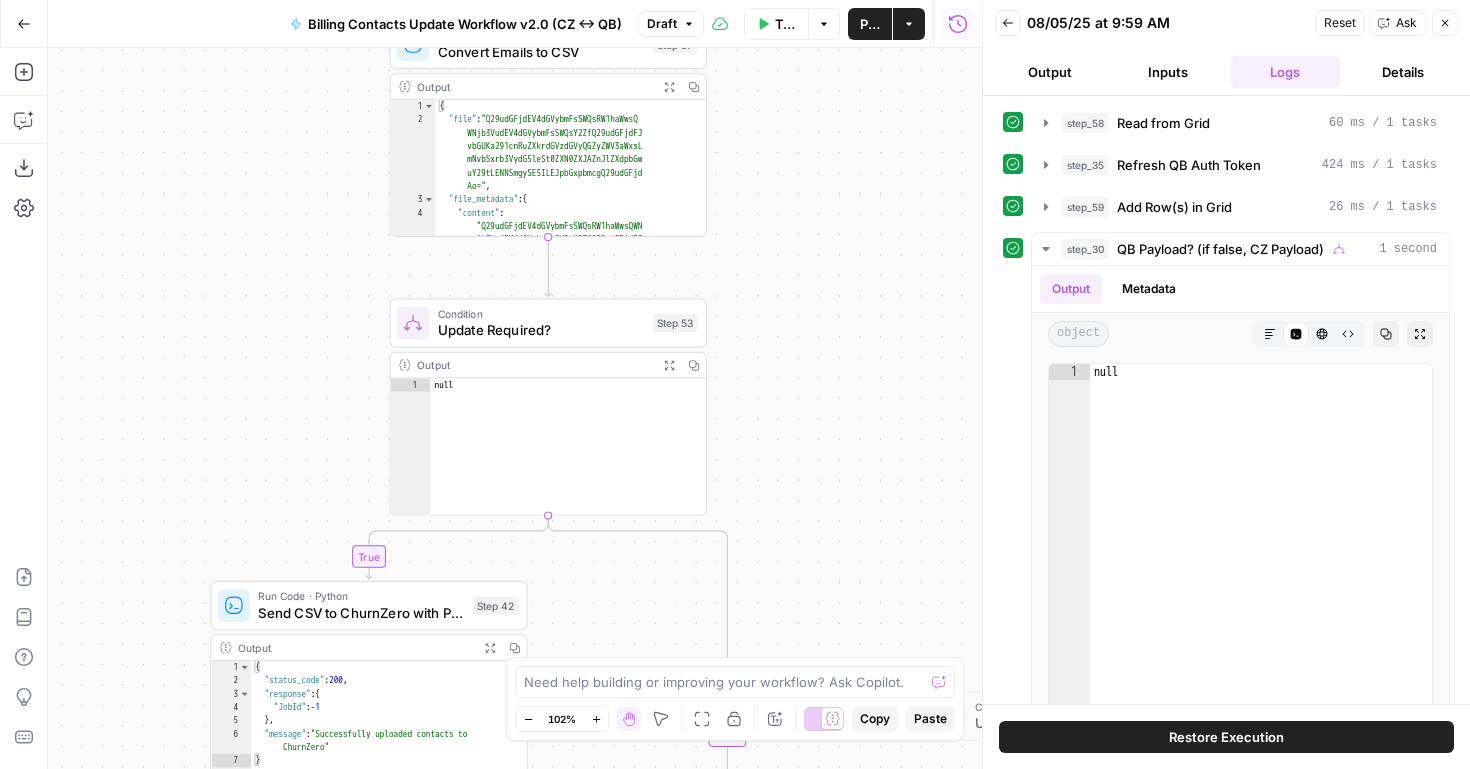drag, startPoint x: 749, startPoint y: 591, endPoint x: 790, endPoint y: 94, distance: 498.6883 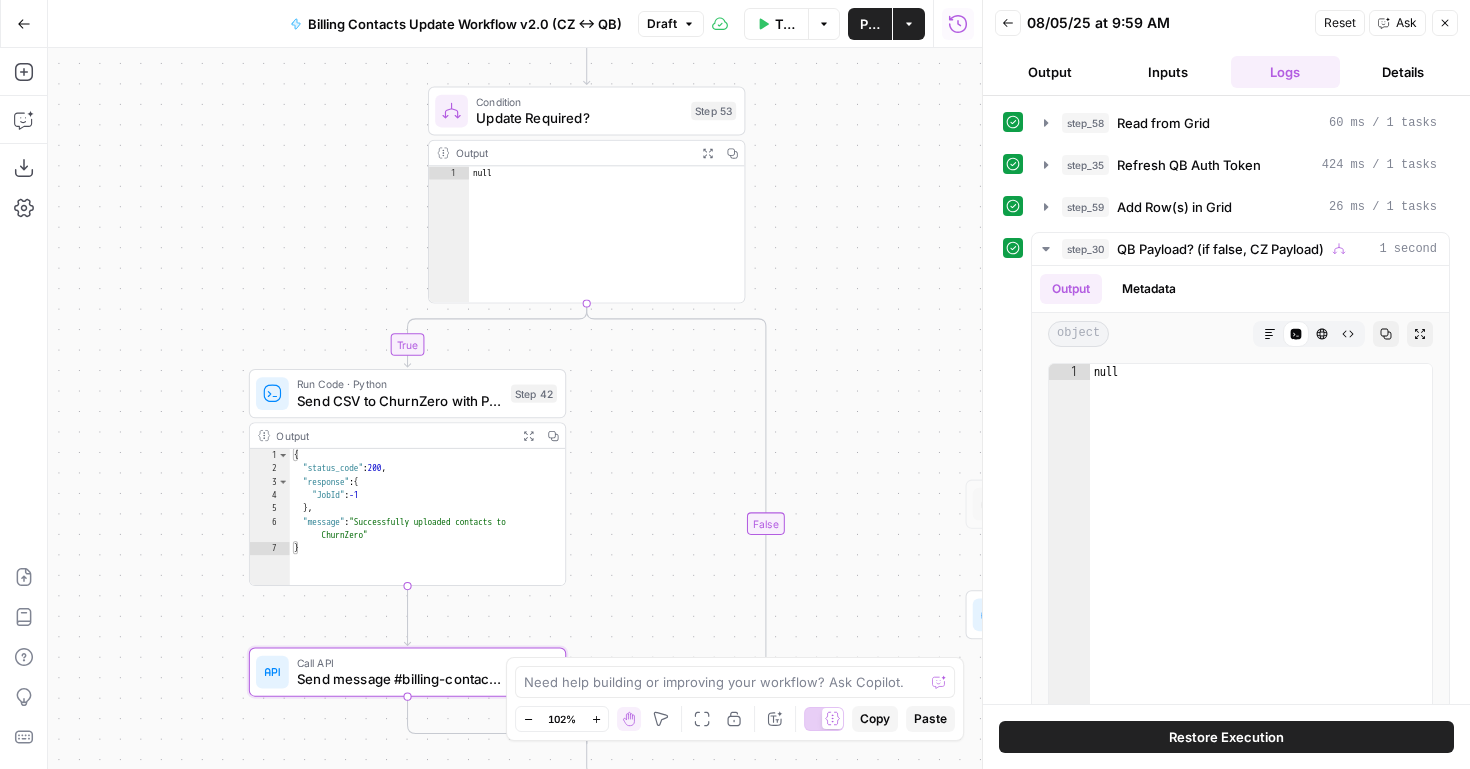 click on "Zoom Out" at bounding box center (528, 719) 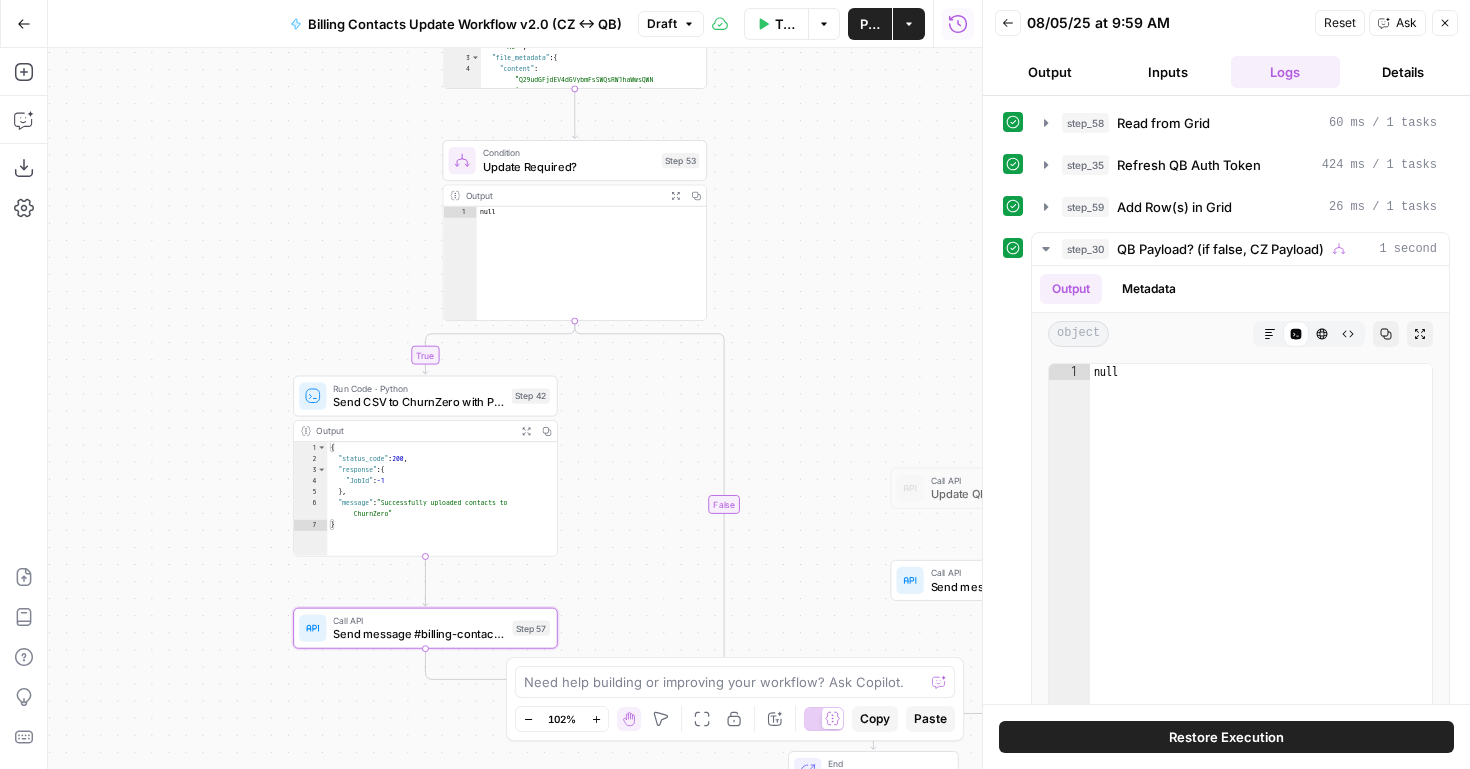 click on "Zoom Out" at bounding box center [528, 719] 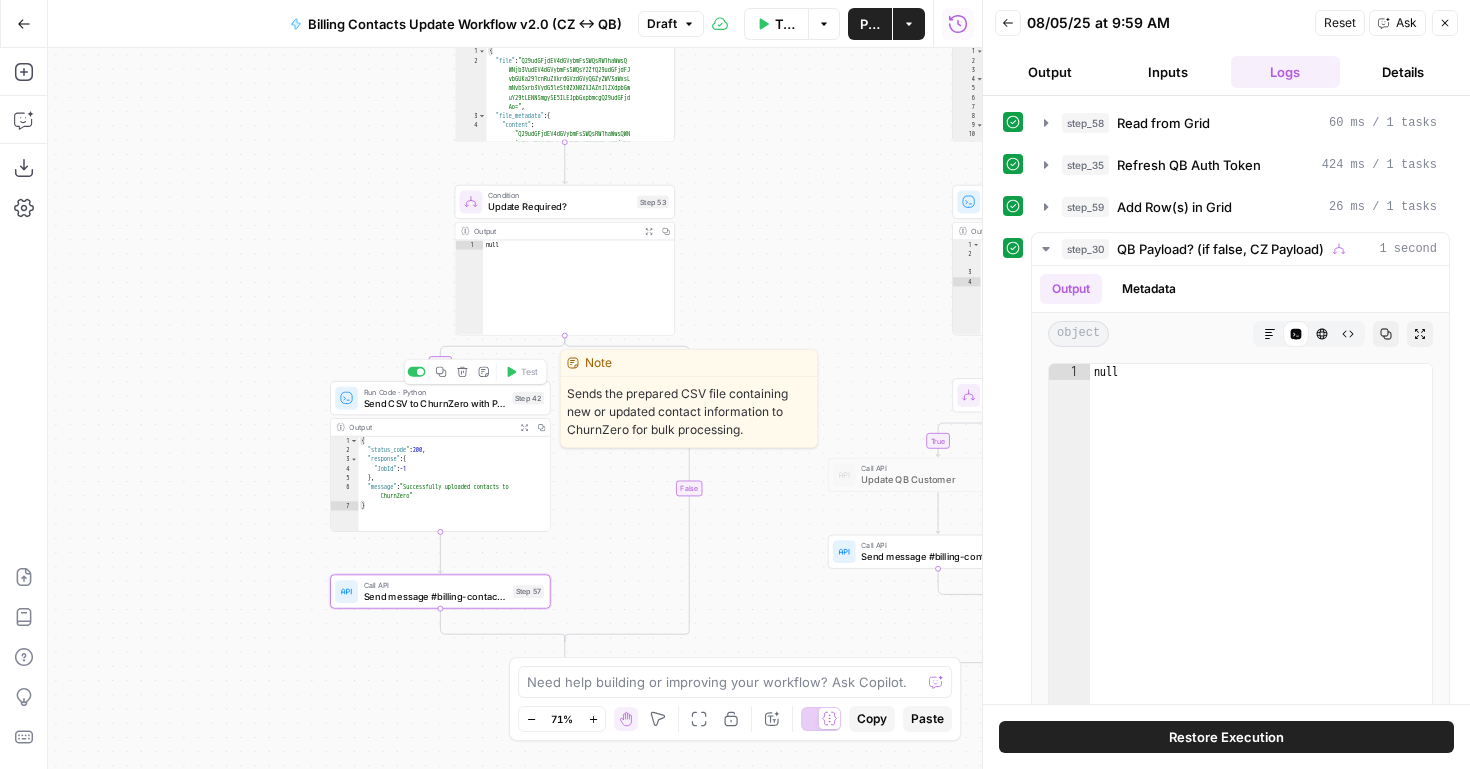 click at bounding box center (417, 372) 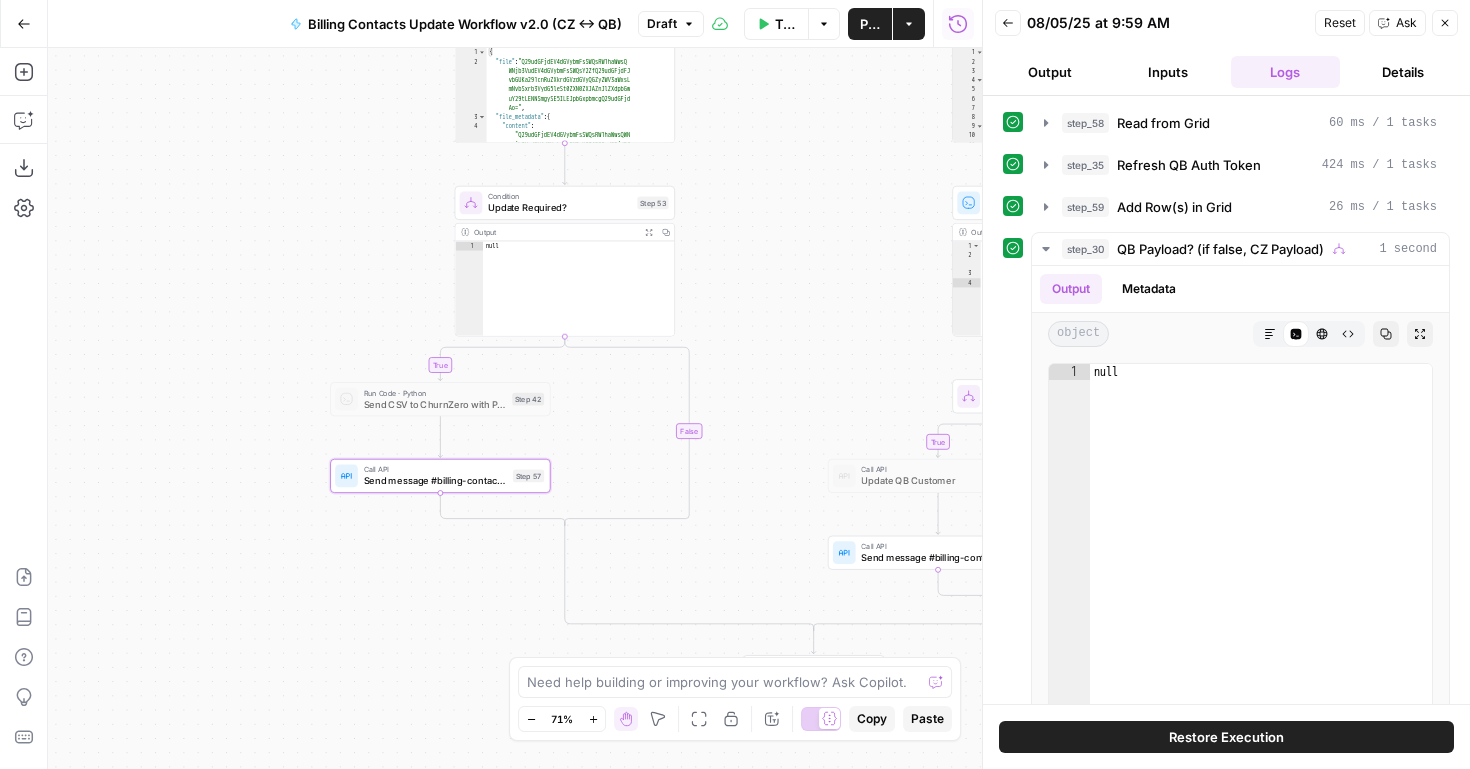 drag, startPoint x: 745, startPoint y: 120, endPoint x: 744, endPoint y: 348, distance: 228.0022 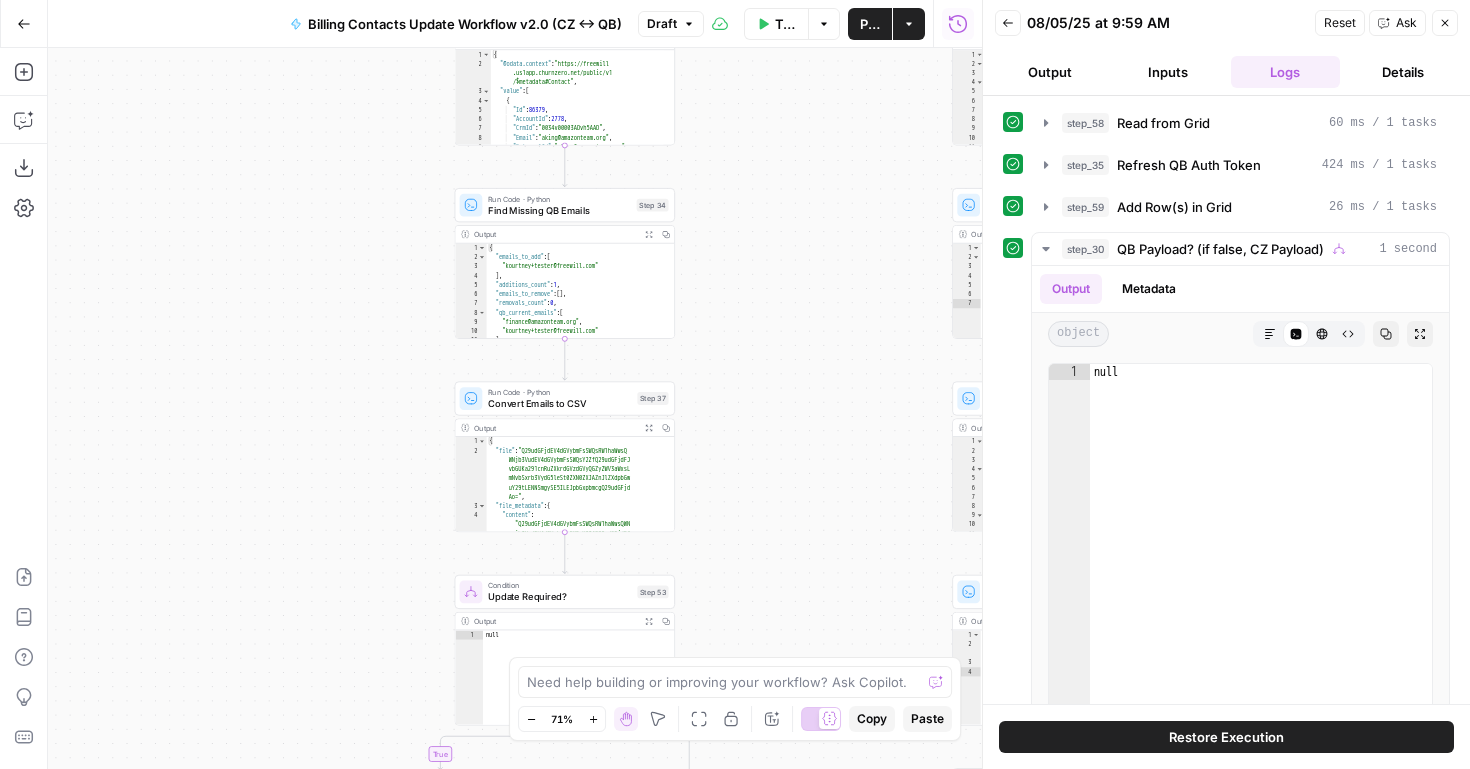 drag, startPoint x: 735, startPoint y: 387, endPoint x: 721, endPoint y: 658, distance: 271.3614 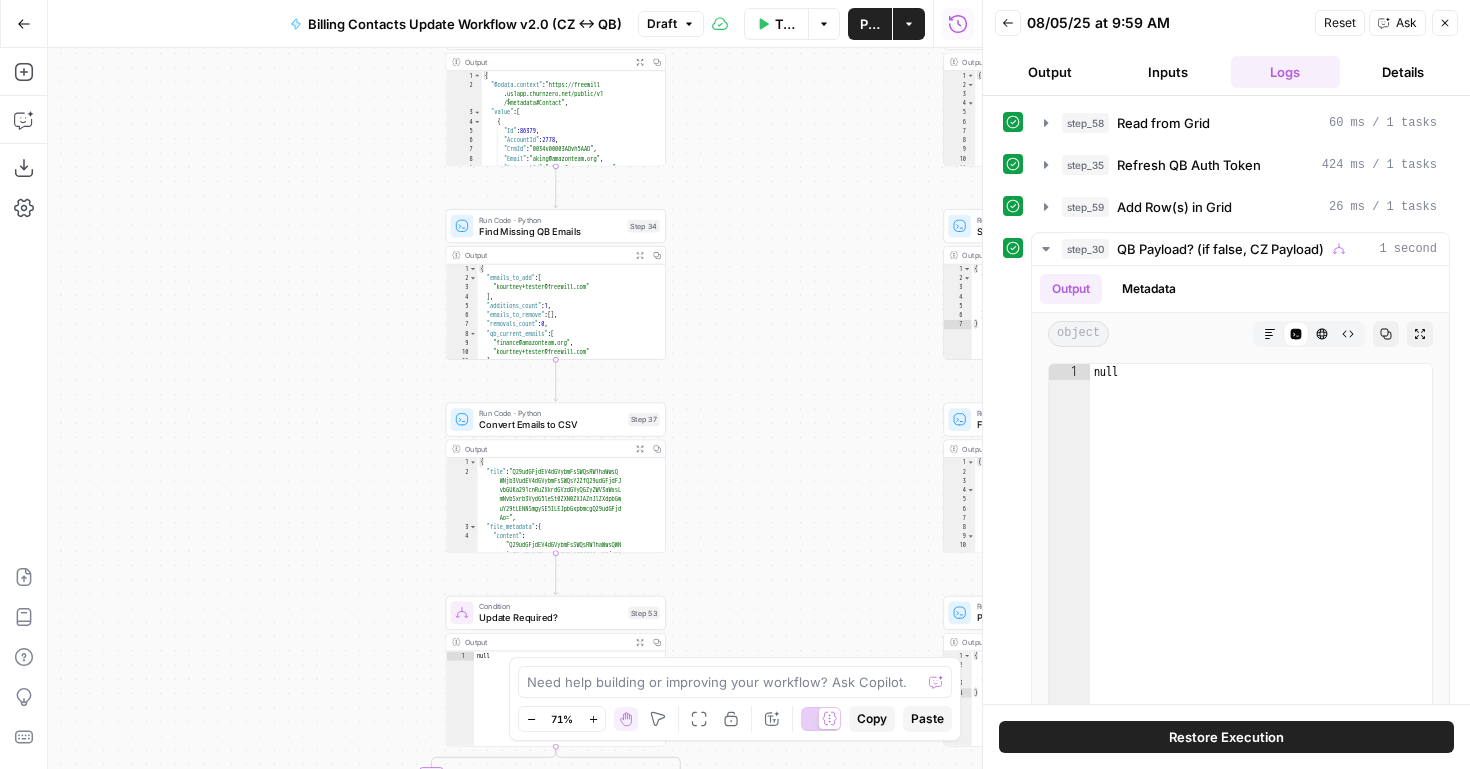 drag, startPoint x: 761, startPoint y: 523, endPoint x: 743, endPoint y: 262, distance: 261.61996 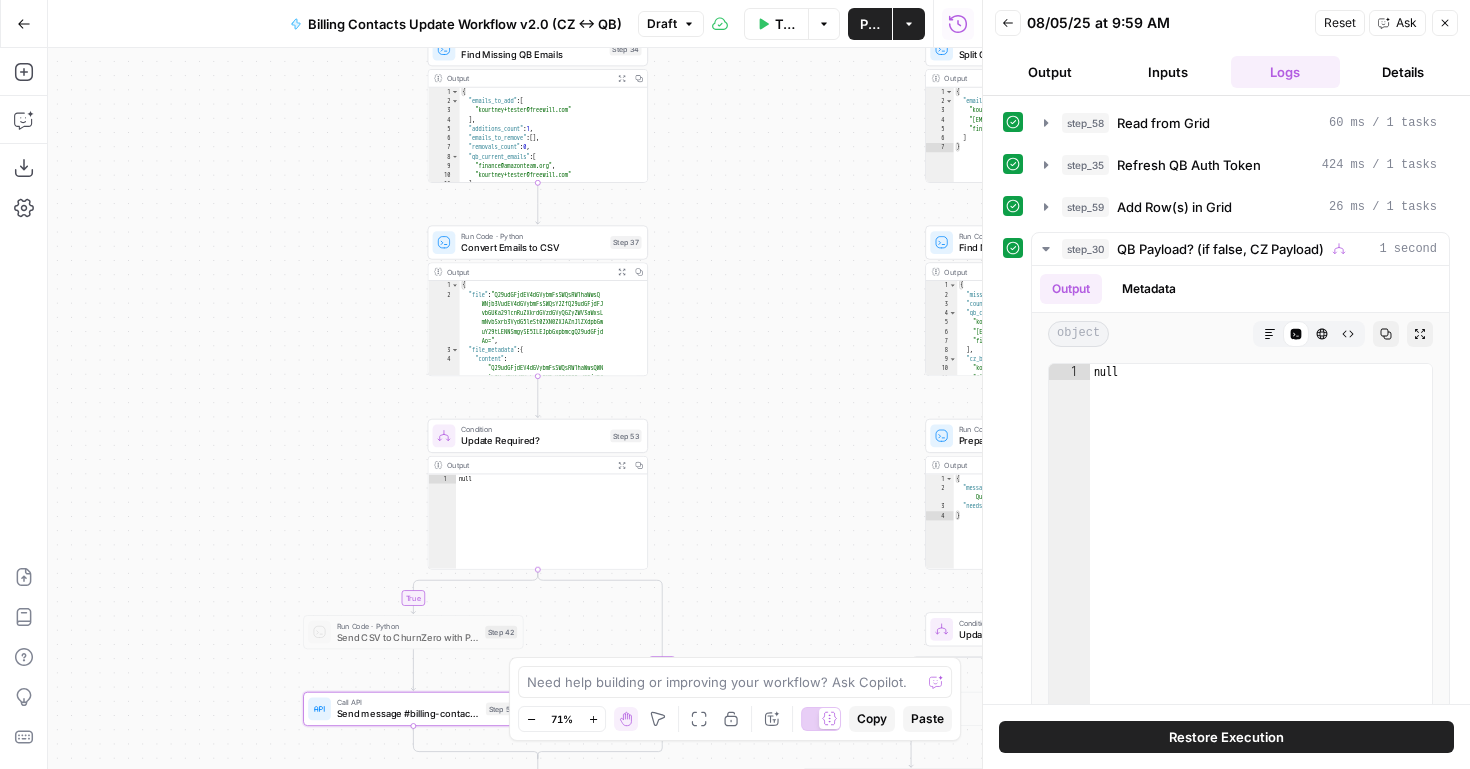 drag, startPoint x: 743, startPoint y: 262, endPoint x: 742, endPoint y: 537, distance: 275.00183 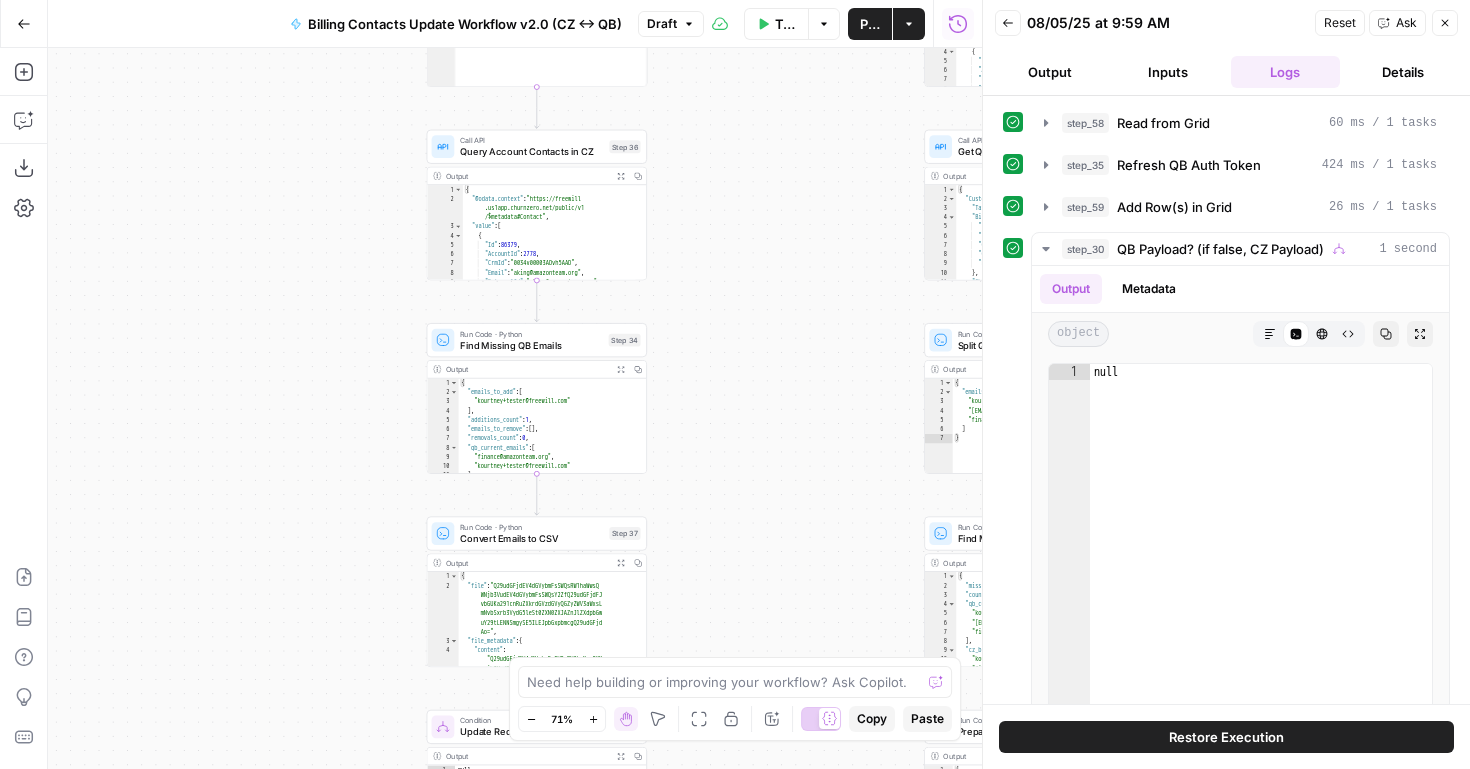 drag, startPoint x: 729, startPoint y: 376, endPoint x: 729, endPoint y: 420, distance: 44 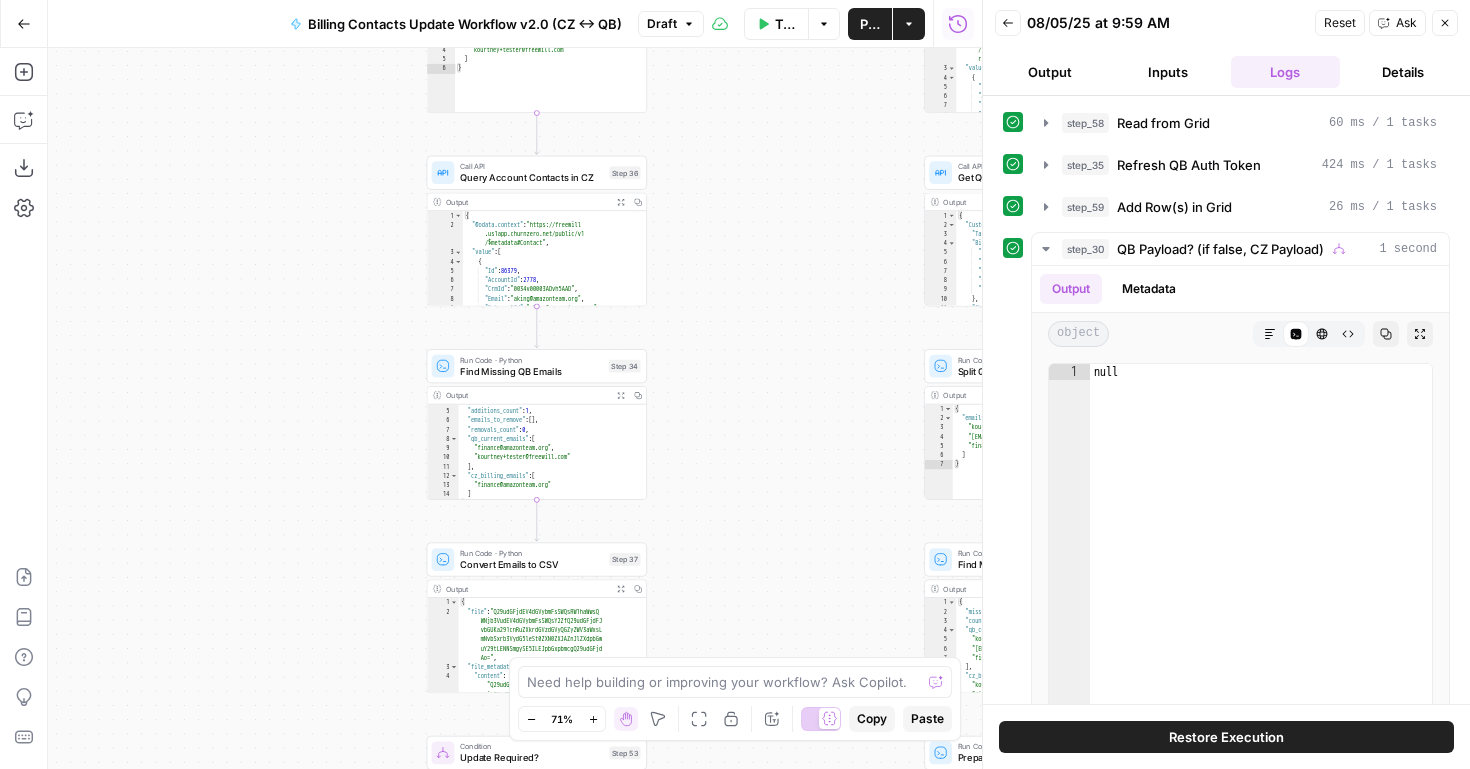 scroll, scrollTop: 47, scrollLeft: 0, axis: vertical 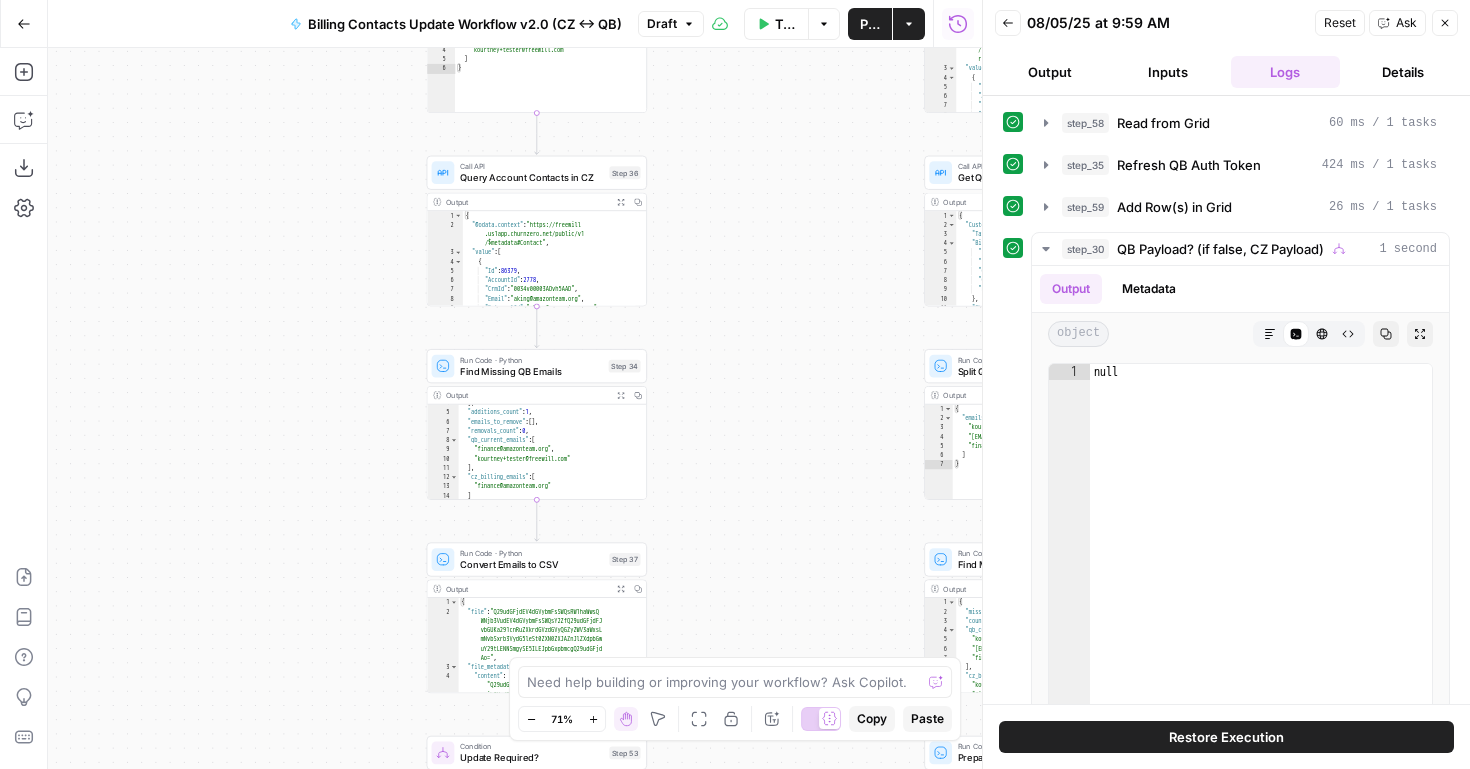 click on "Publish" at bounding box center [870, 24] 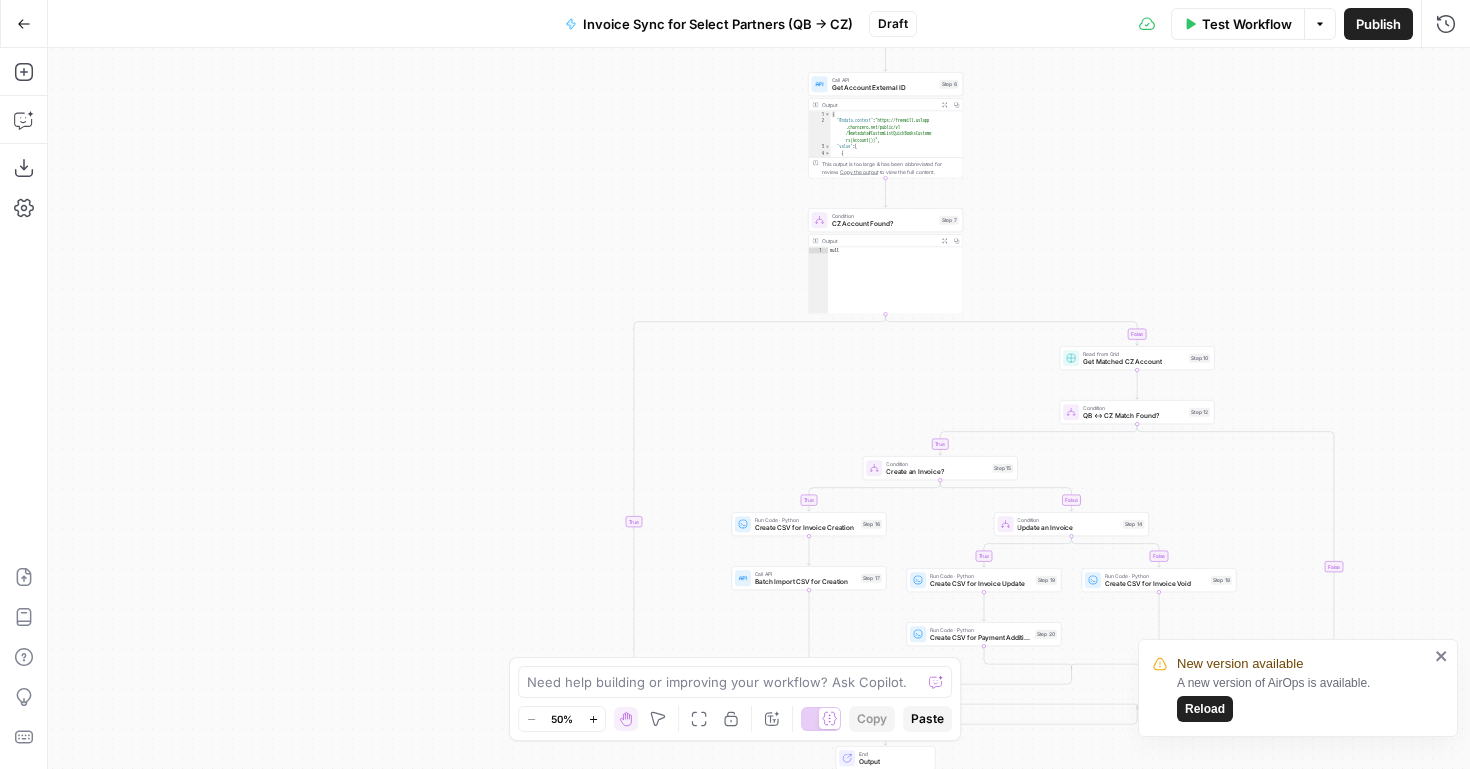 scroll, scrollTop: 0, scrollLeft: 0, axis: both 